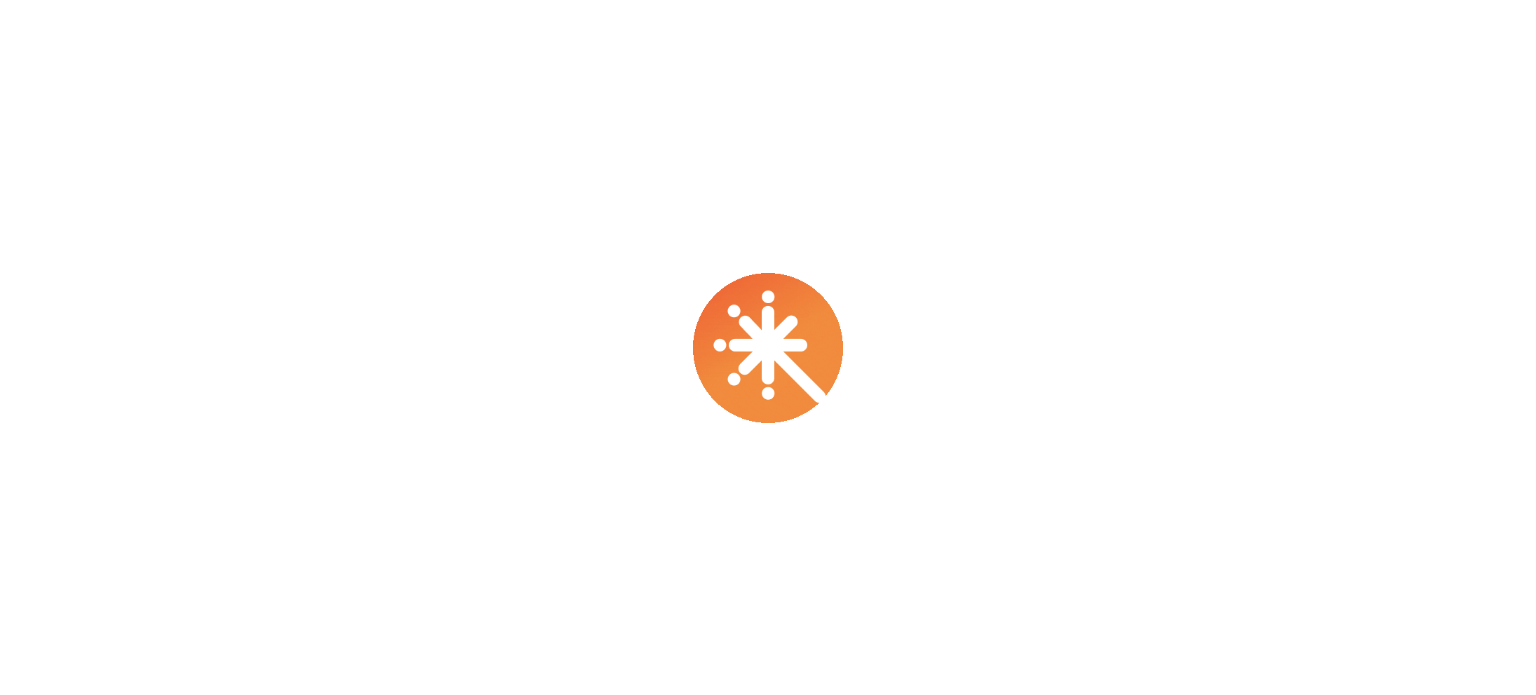 scroll, scrollTop: 0, scrollLeft: 0, axis: both 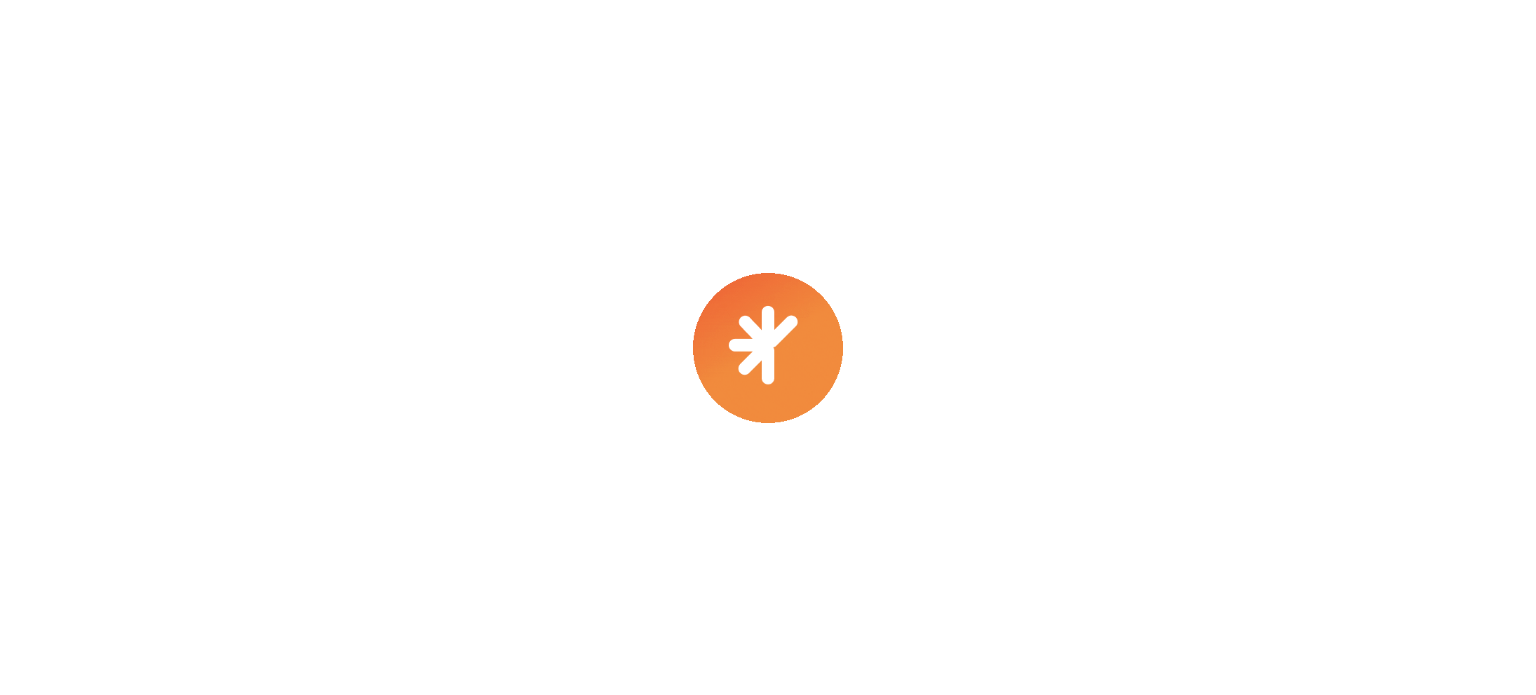 select on "****" 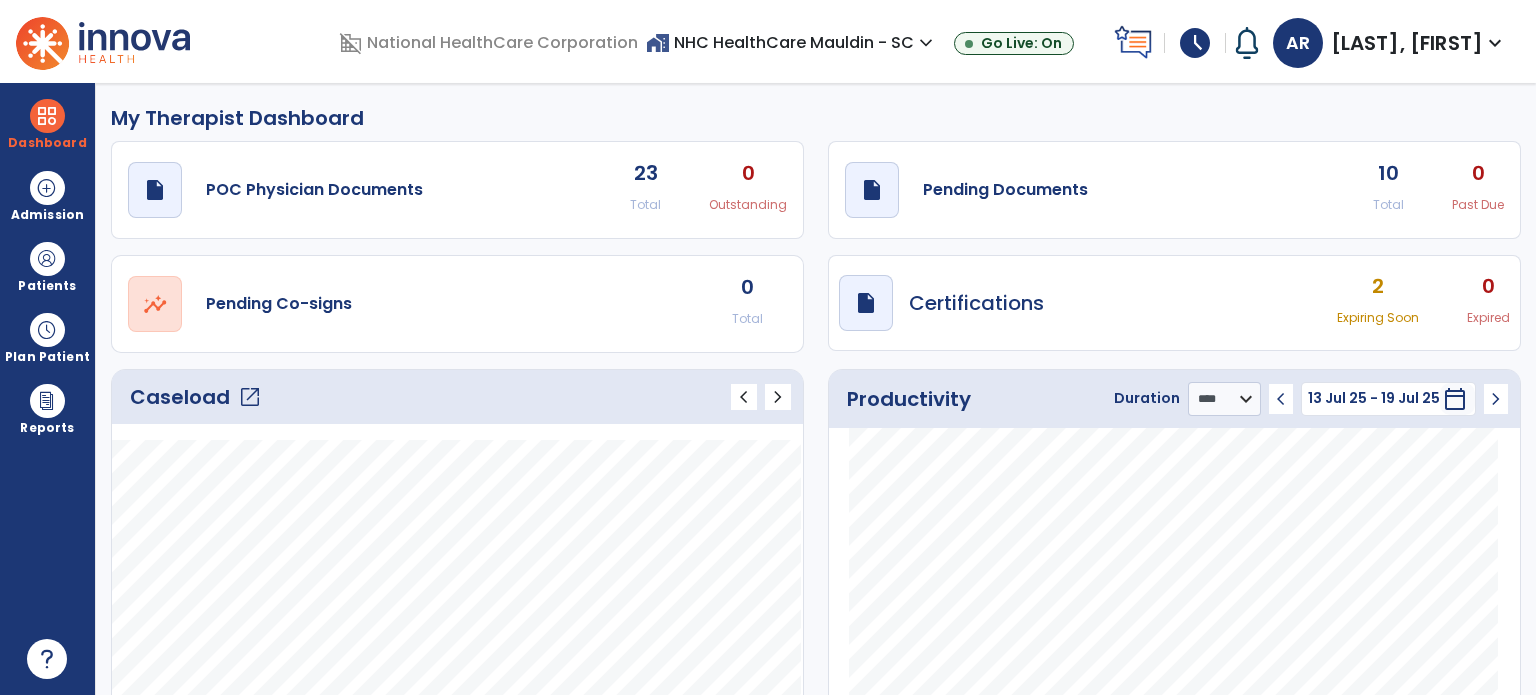 click on "open_in_new" 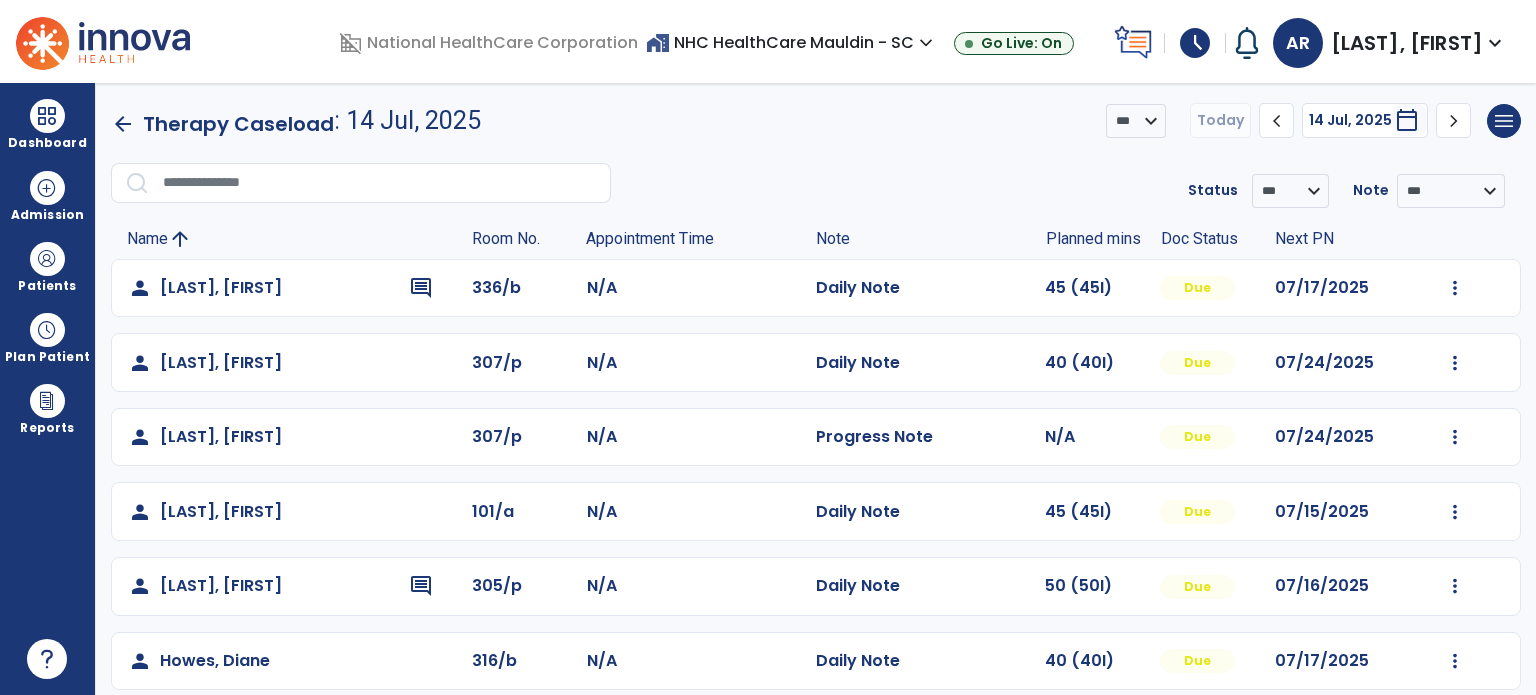 click on "menu   Export List   Print List" 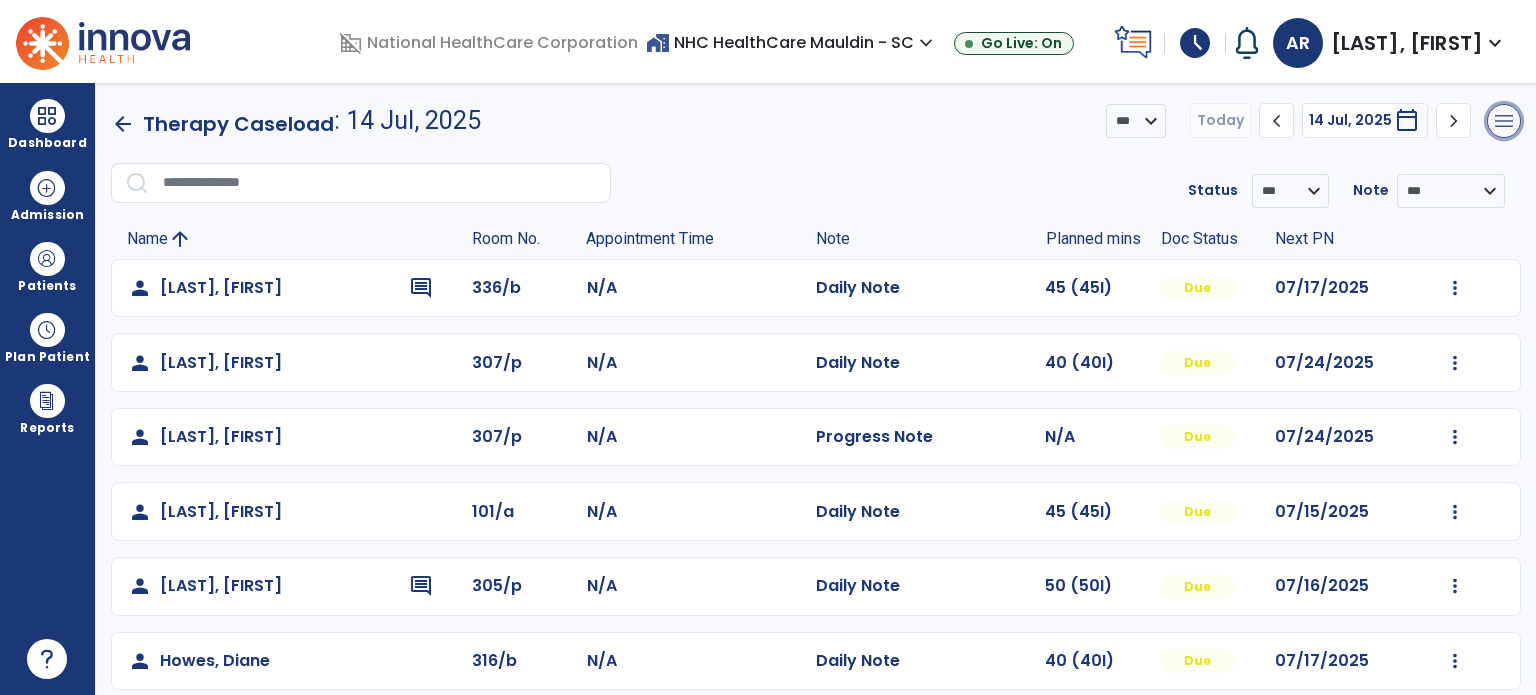click on "menu" at bounding box center [1504, 121] 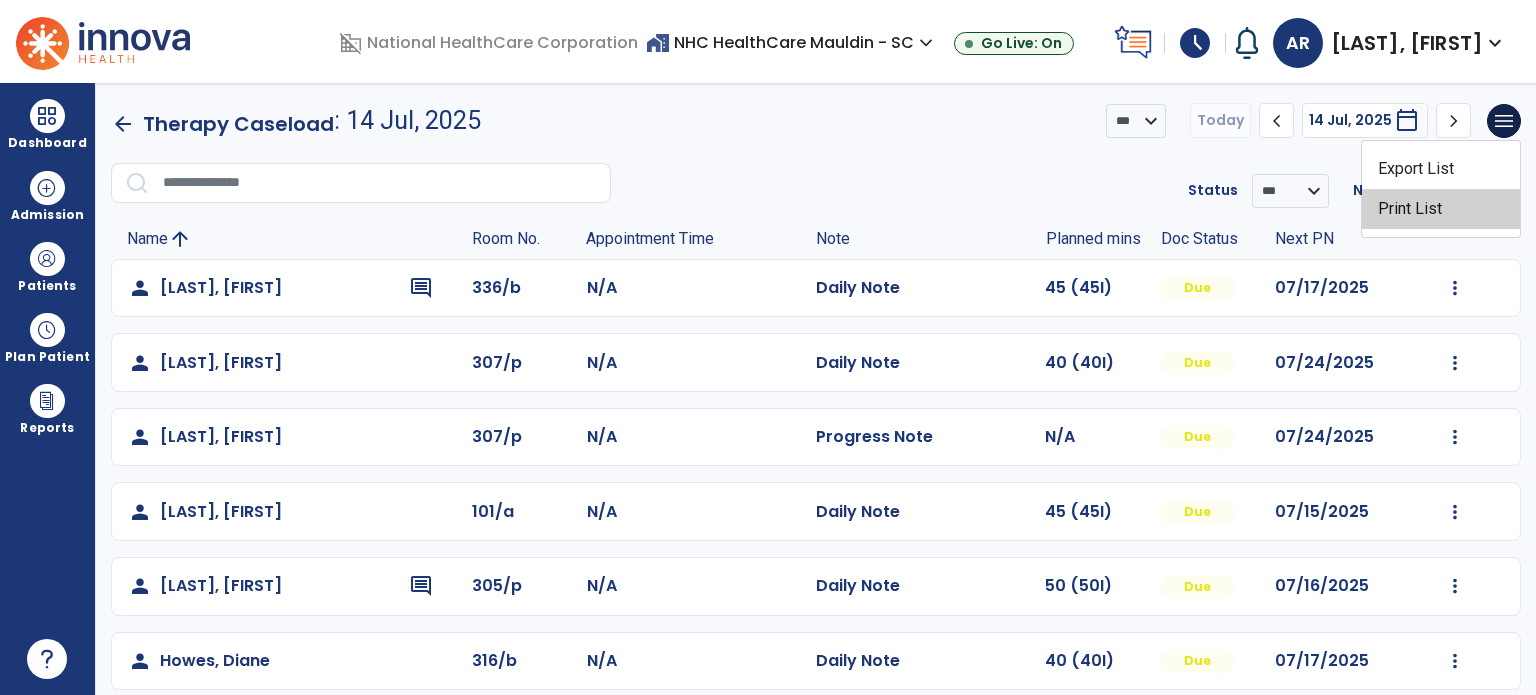 click on "Print List" 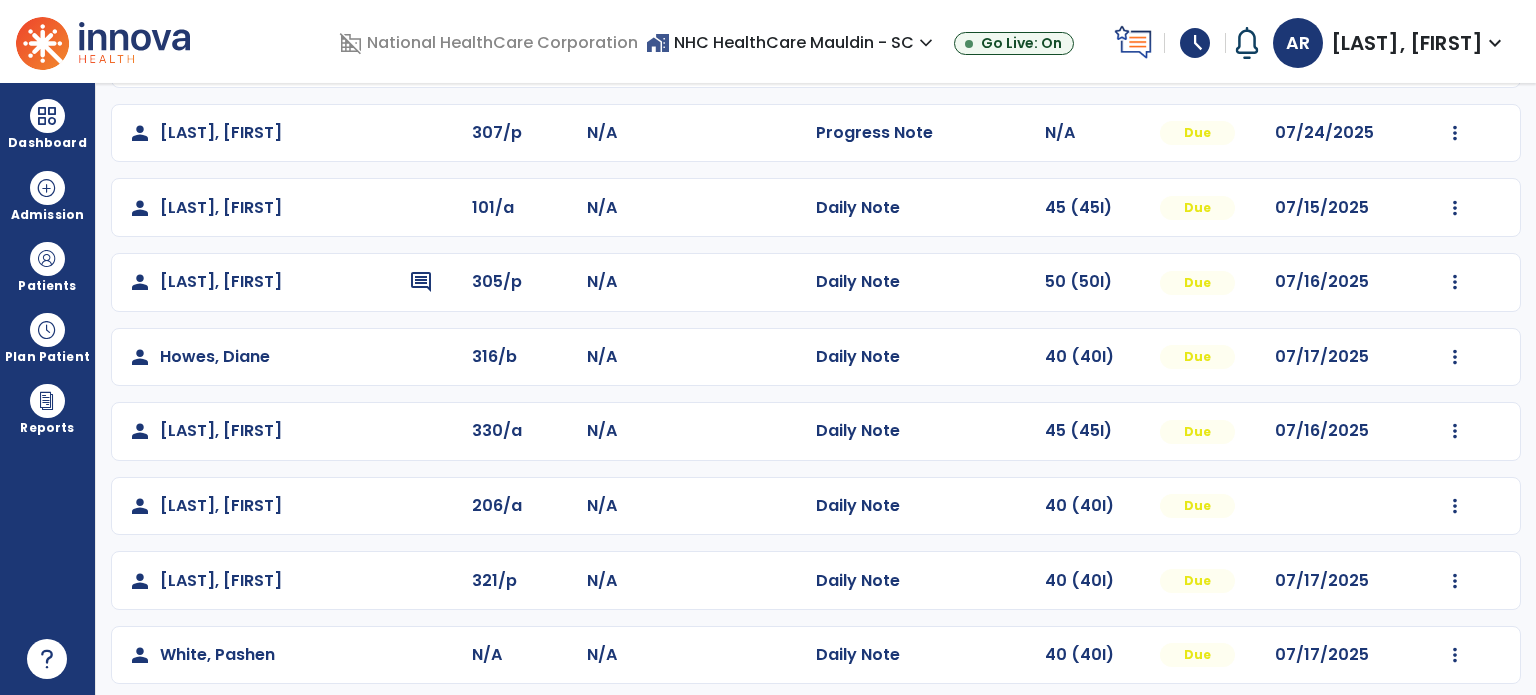 scroll, scrollTop: 319, scrollLeft: 0, axis: vertical 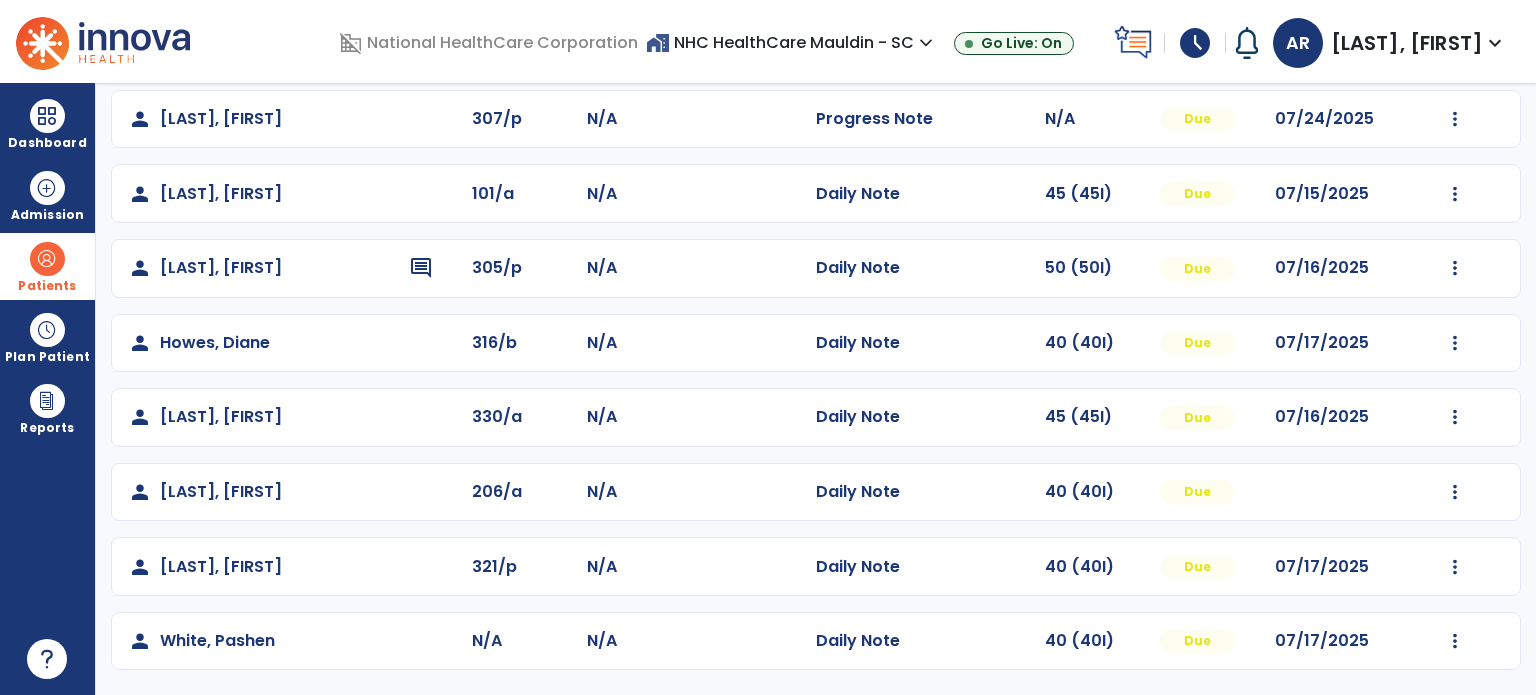 click on "Patients" at bounding box center [47, 266] 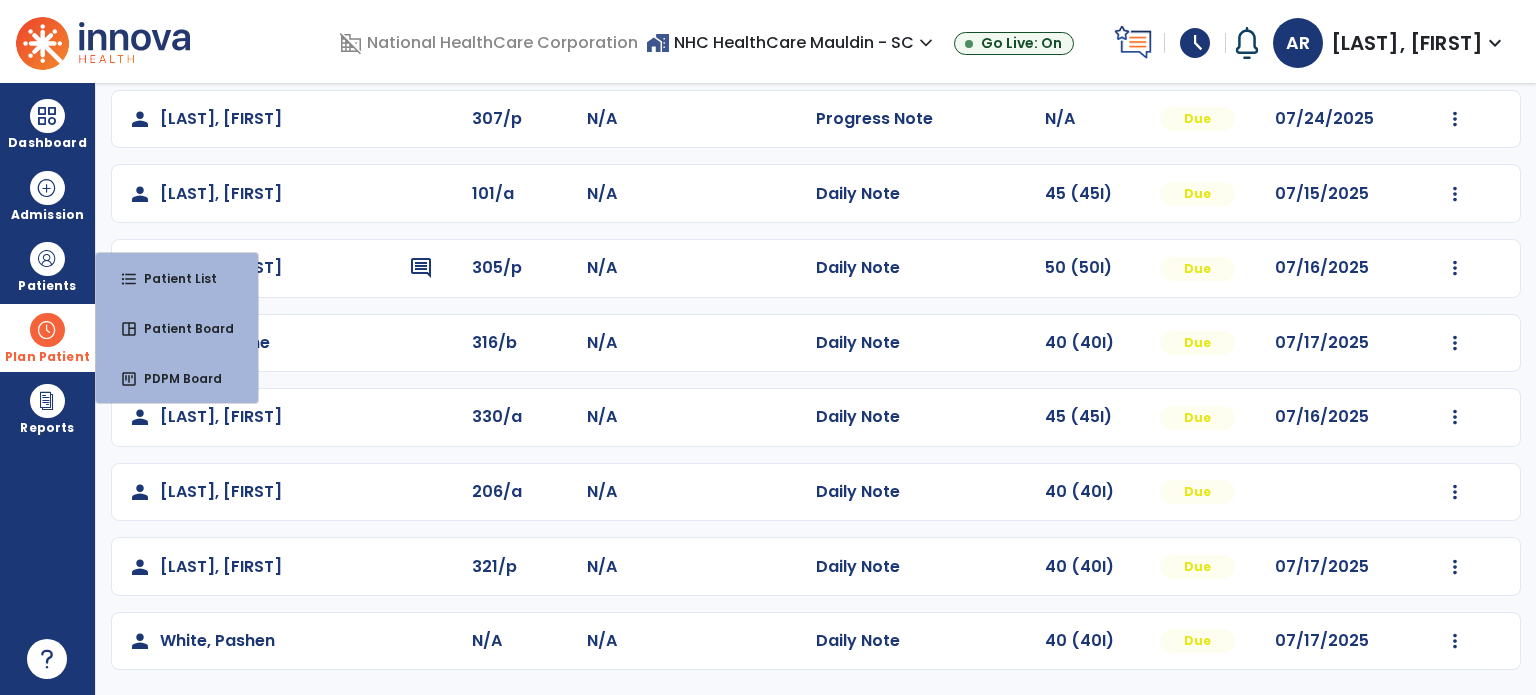 click on "Plan Patient" at bounding box center (47, 266) 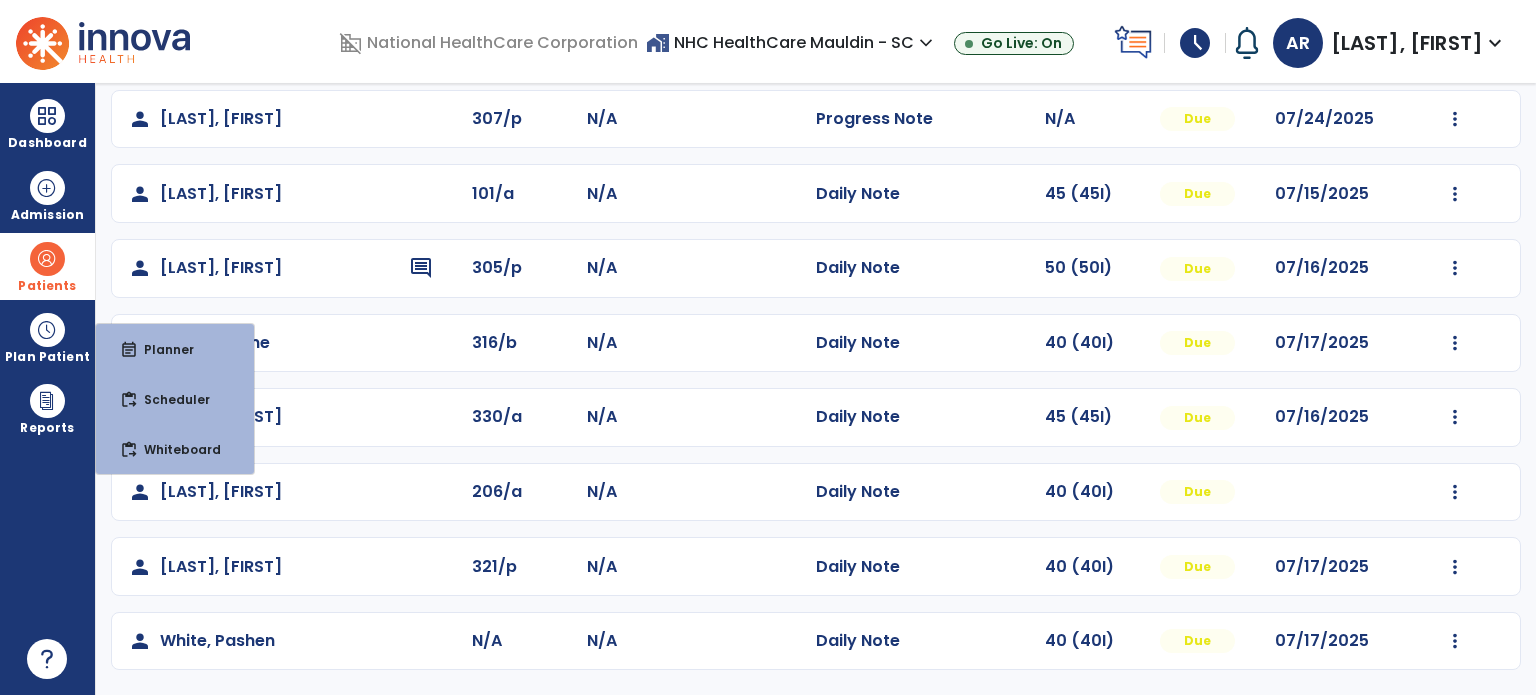 click at bounding box center (47, 259) 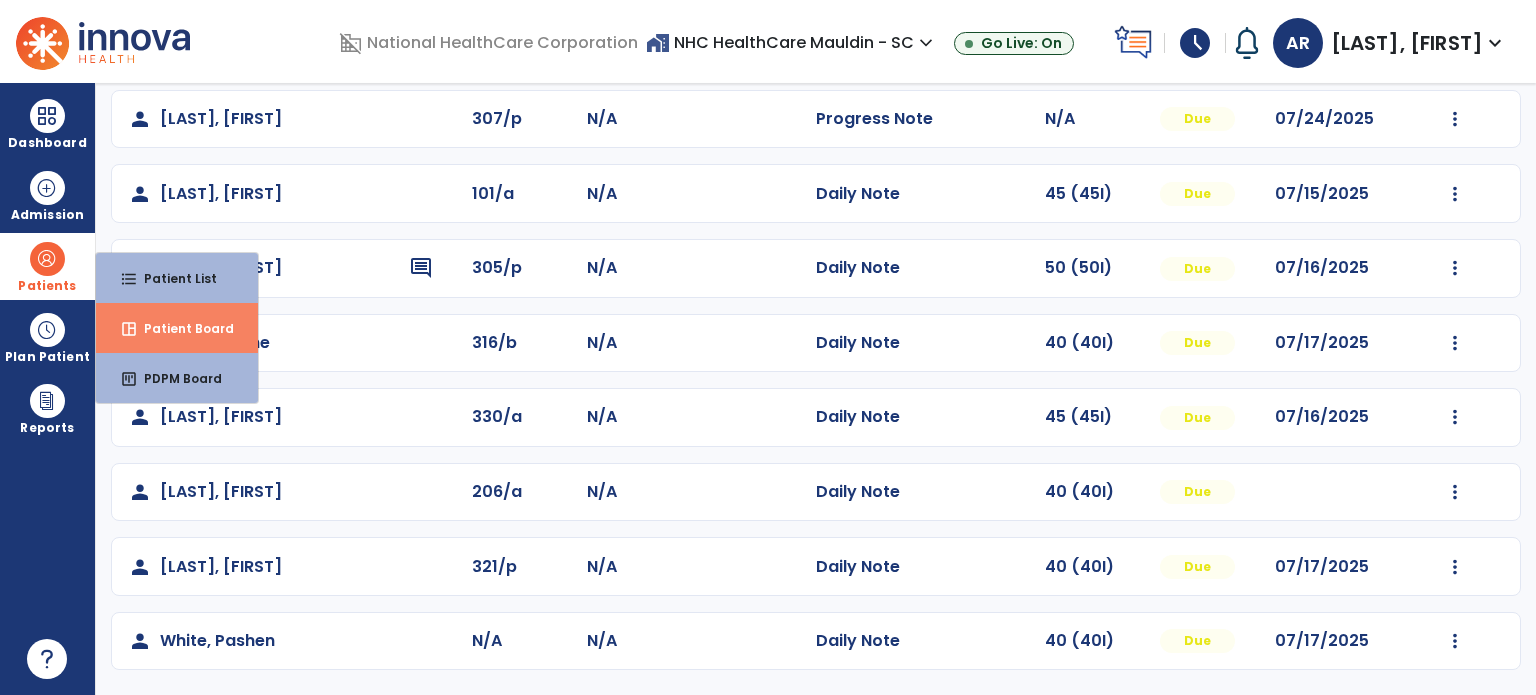 click on "space_dashboard  Patient Board" at bounding box center [177, 328] 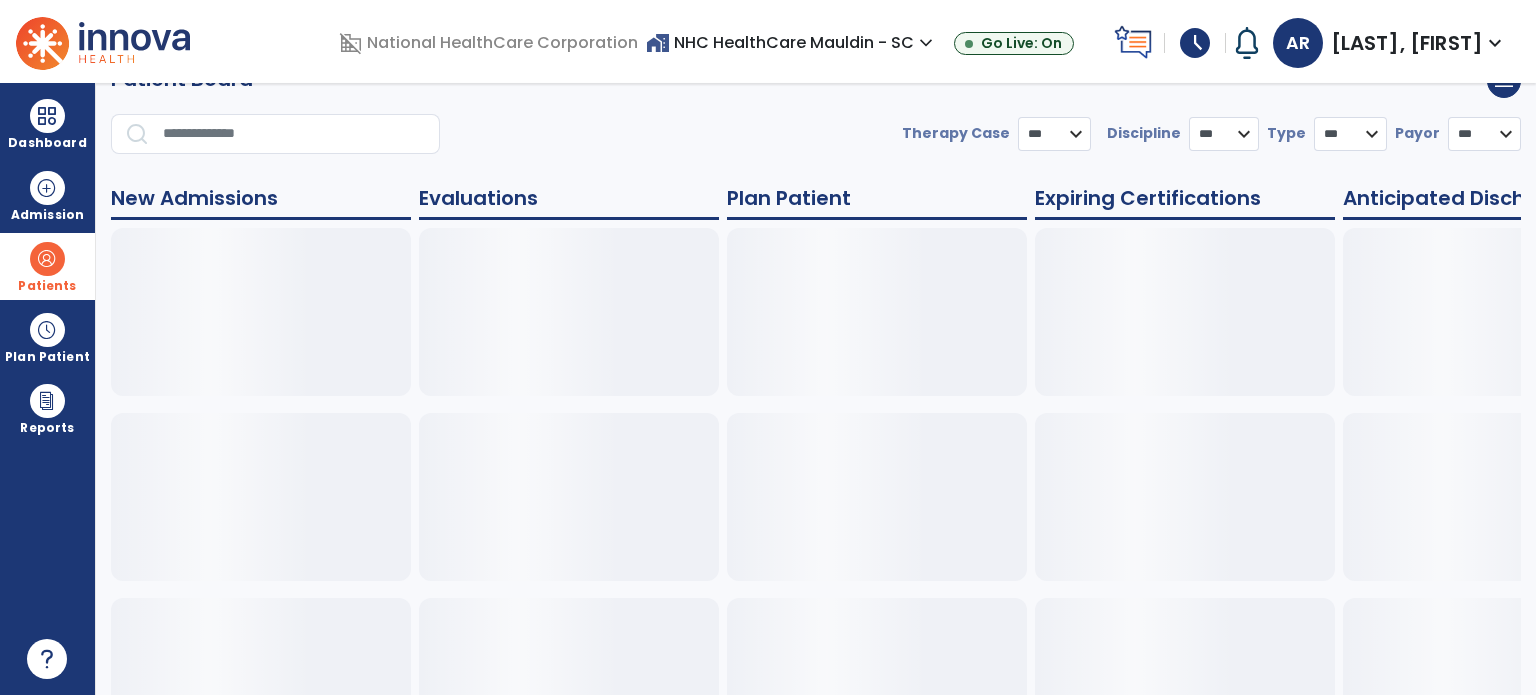 scroll, scrollTop: 38, scrollLeft: 0, axis: vertical 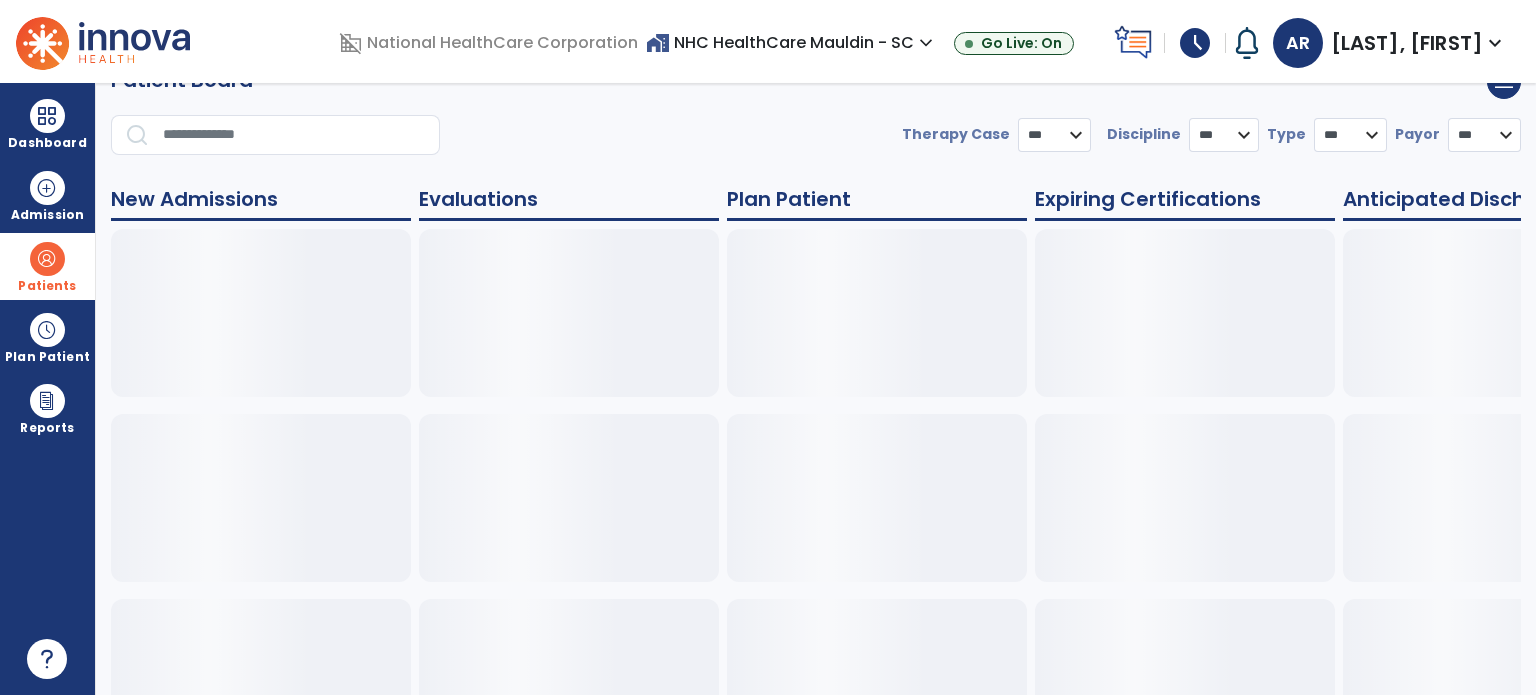 select on "***" 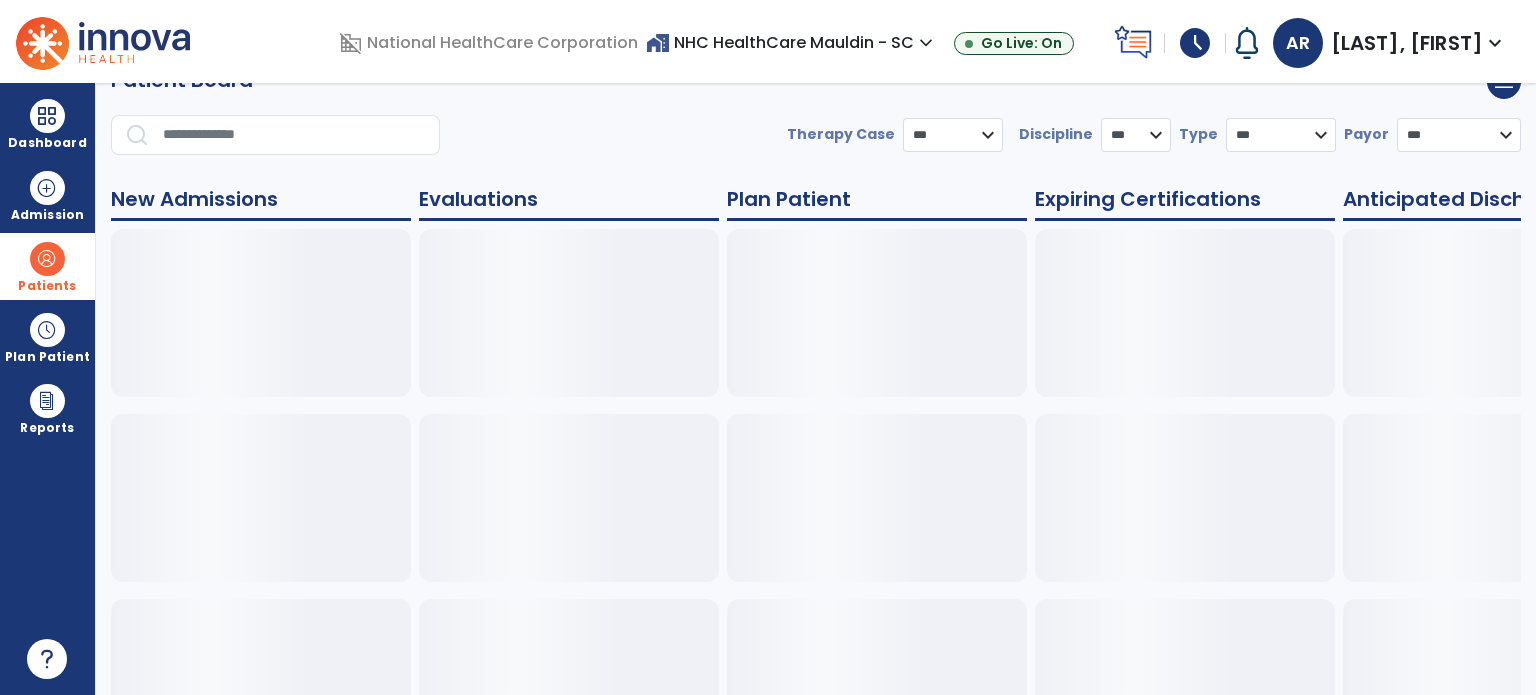 click at bounding box center [47, 259] 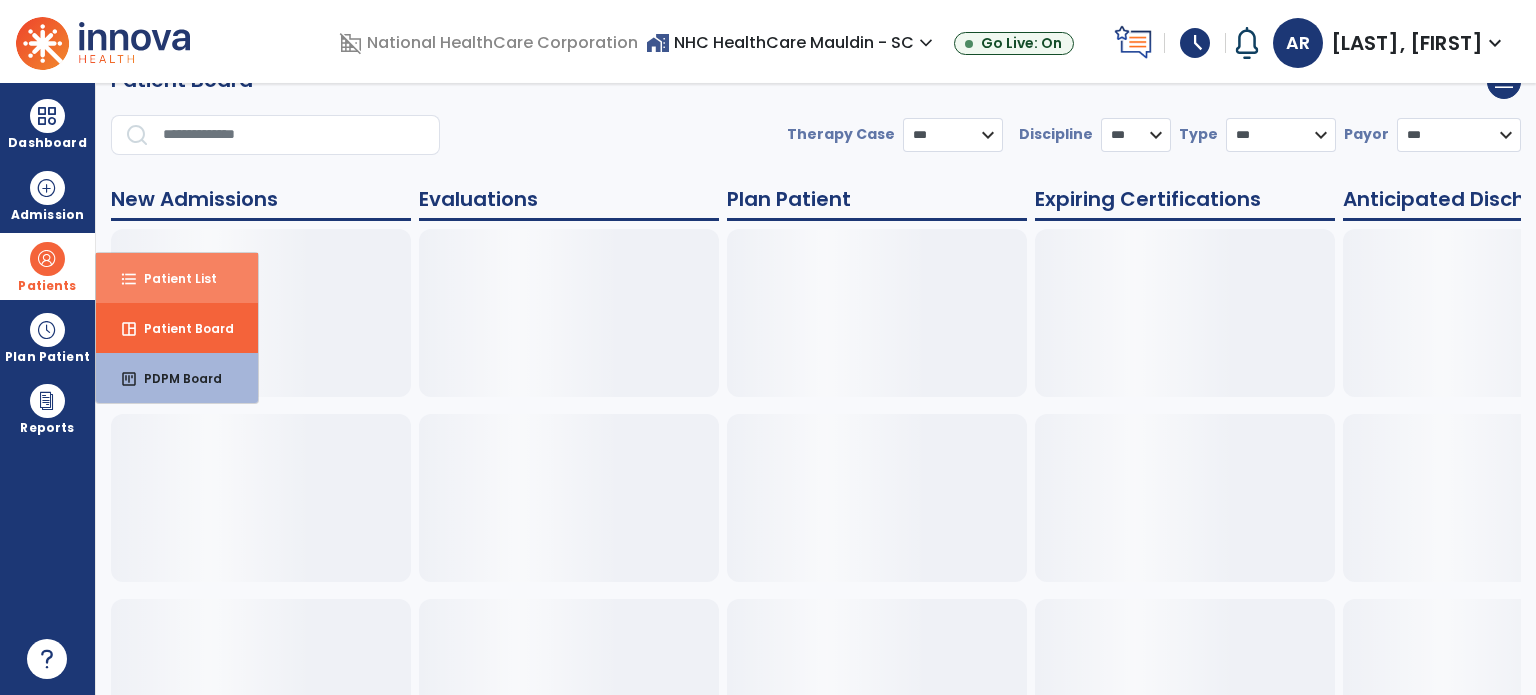 click on "Patient List" at bounding box center (172, 278) 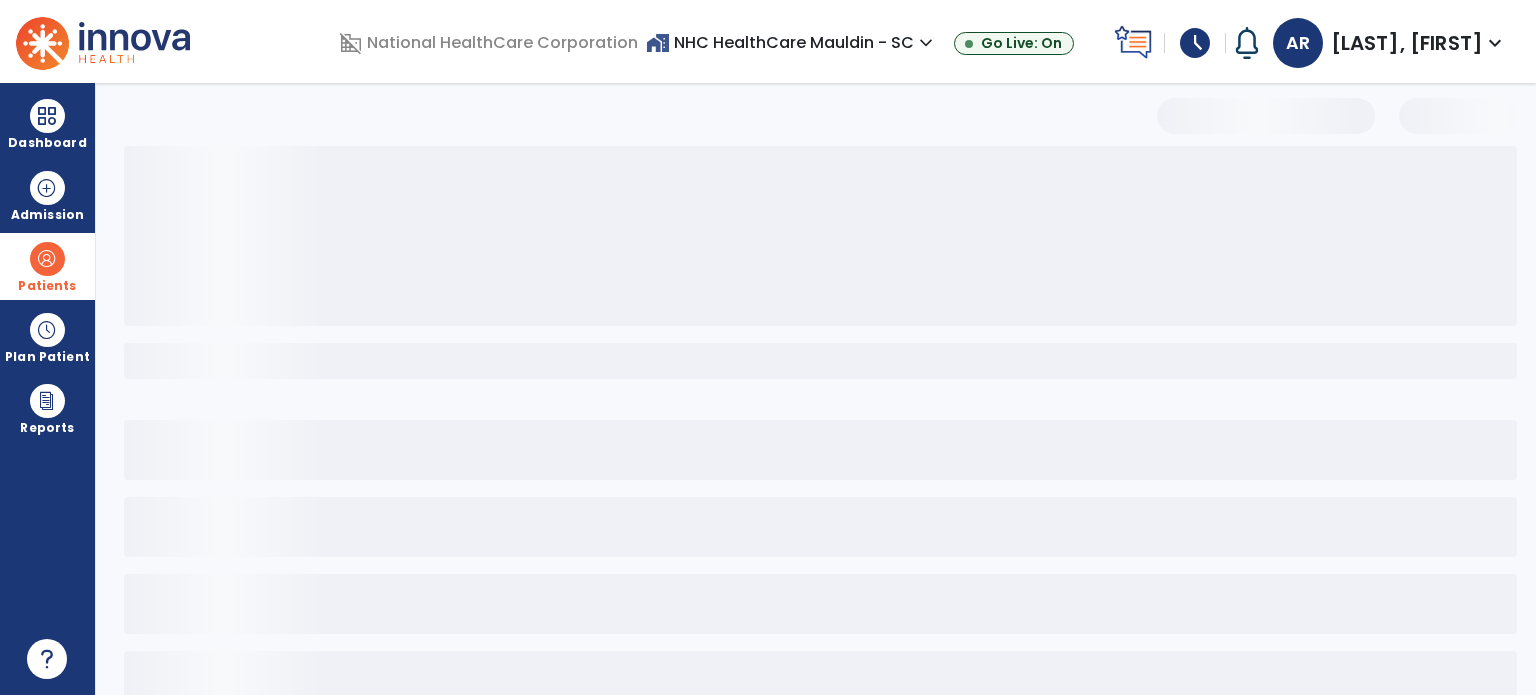 select on "***" 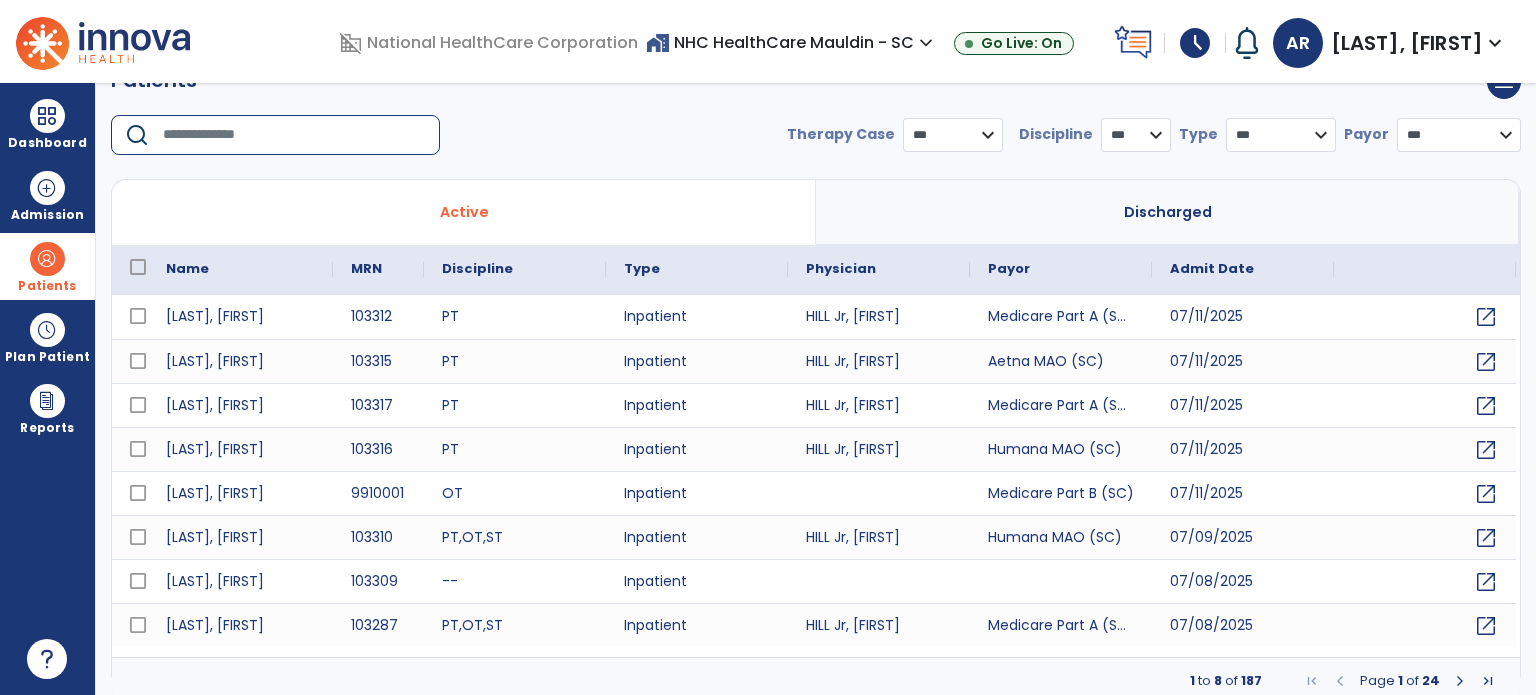 click at bounding box center [294, 135] 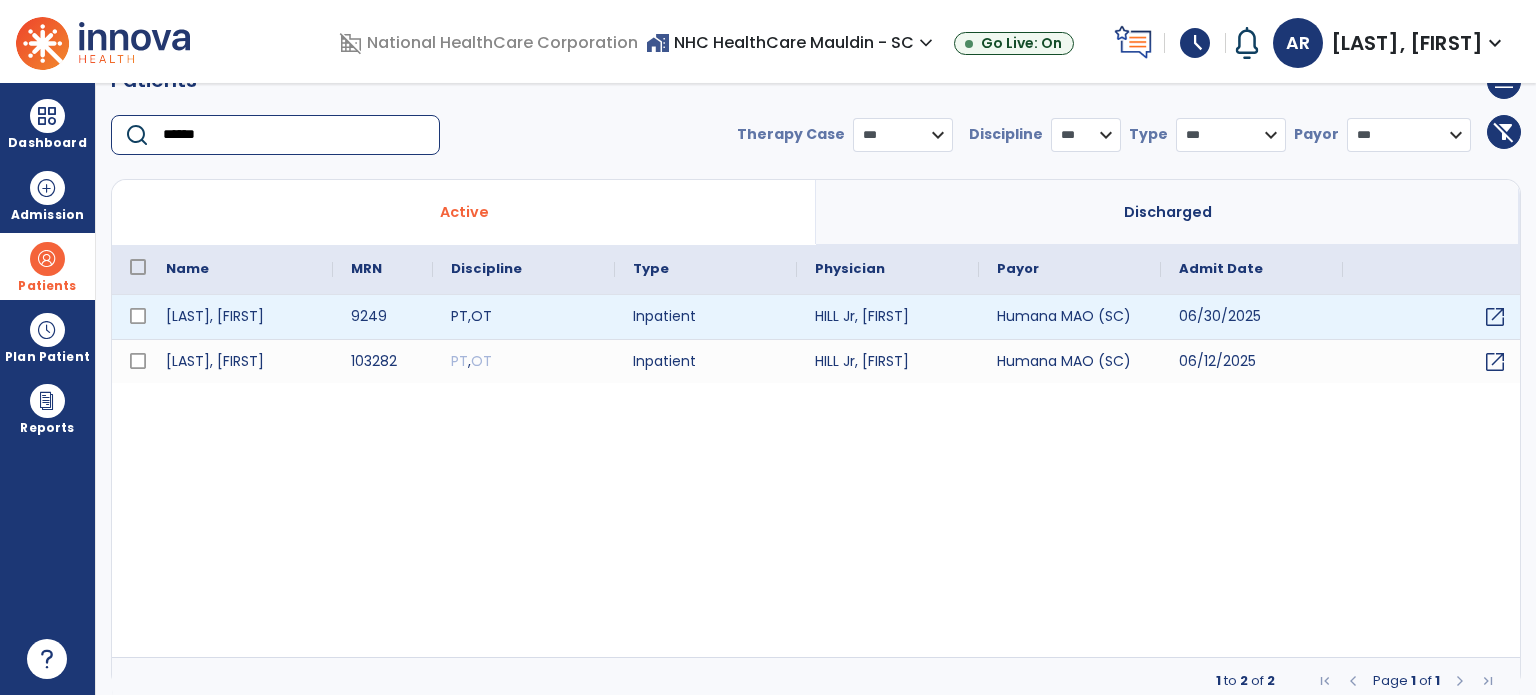 type on "******" 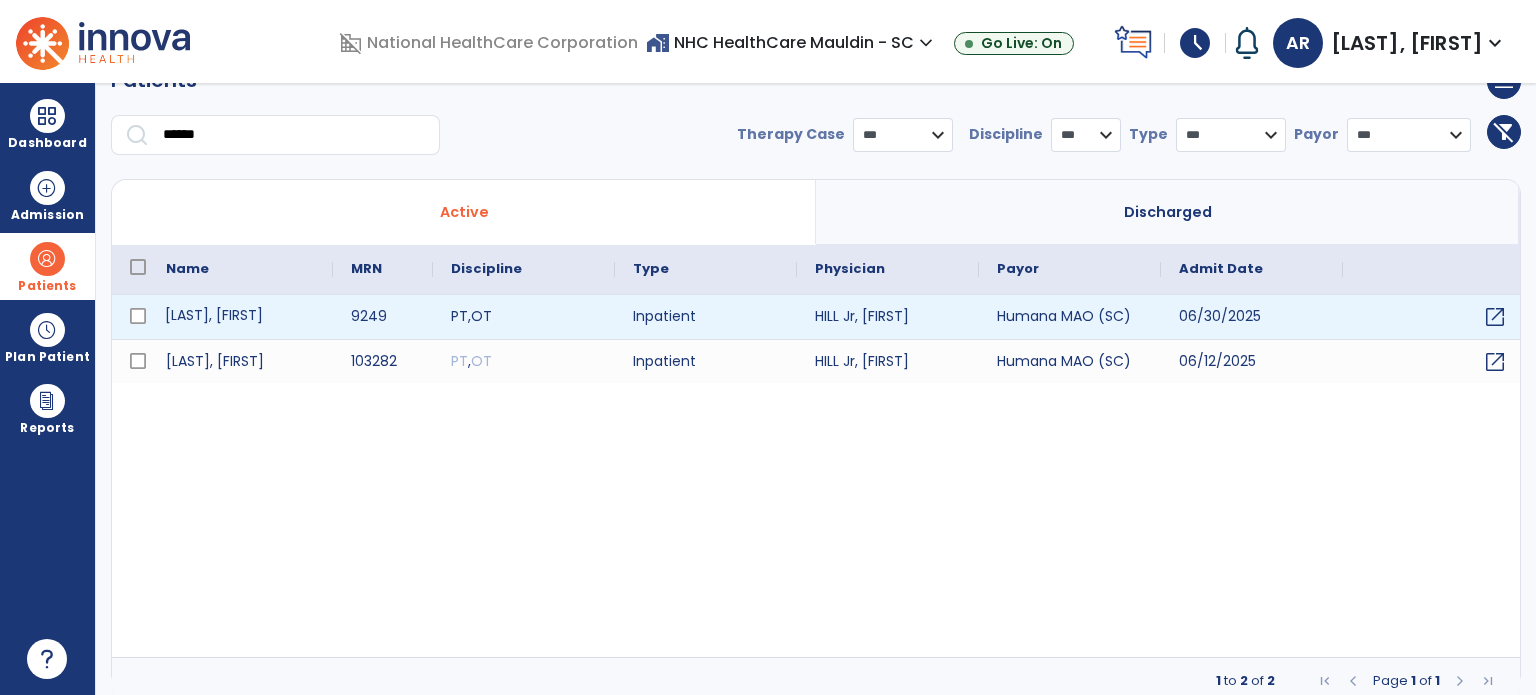 click on "[LAST], [FIRST]" at bounding box center (240, 317) 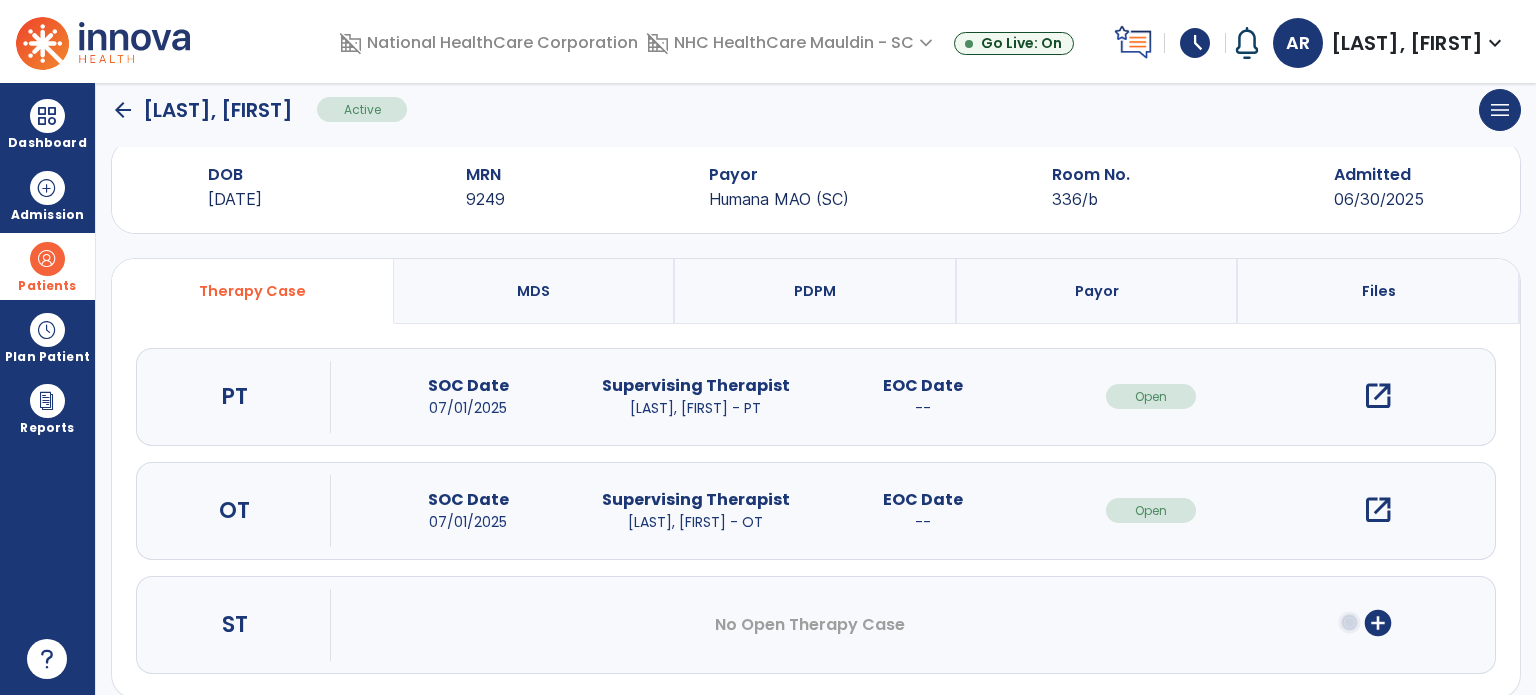 click on "open_in_new" at bounding box center (1378, 396) 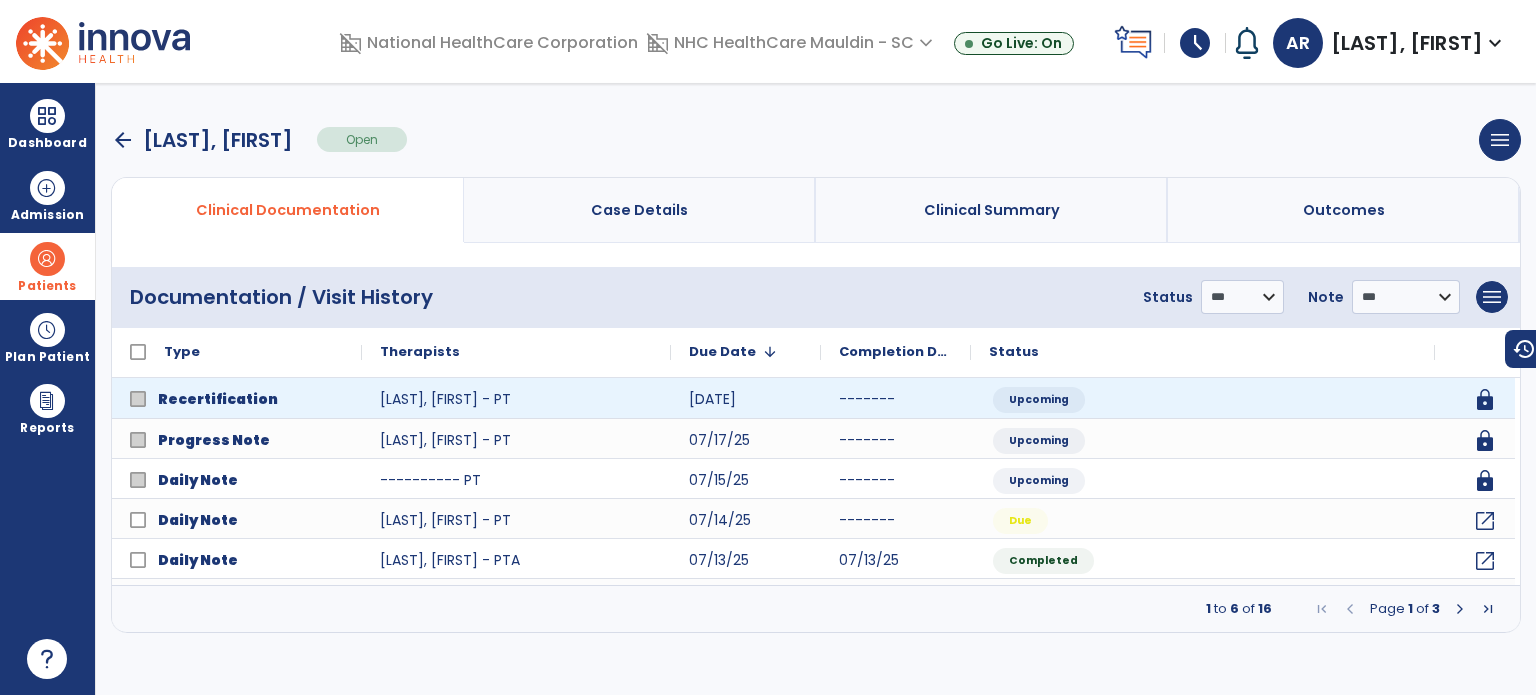 scroll, scrollTop: 0, scrollLeft: 0, axis: both 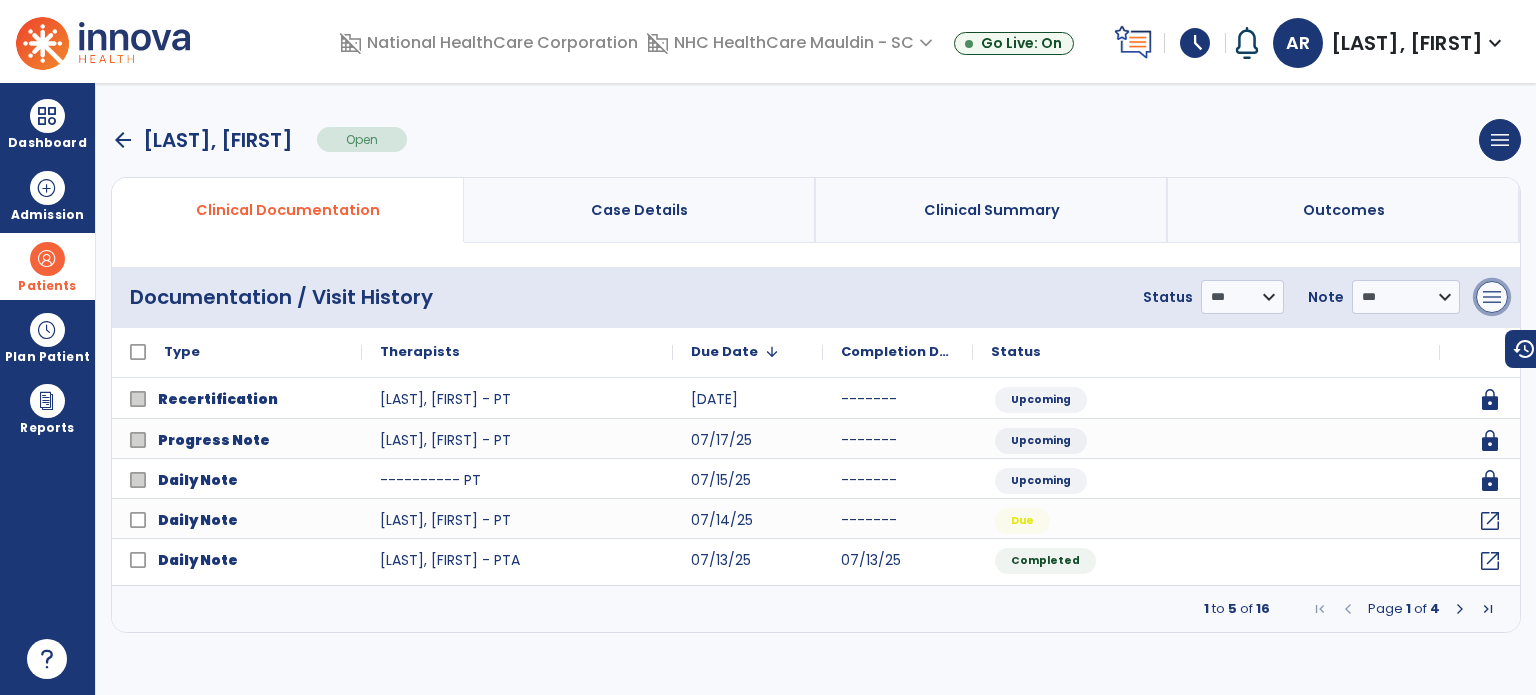 click on "menu" at bounding box center (1492, 297) 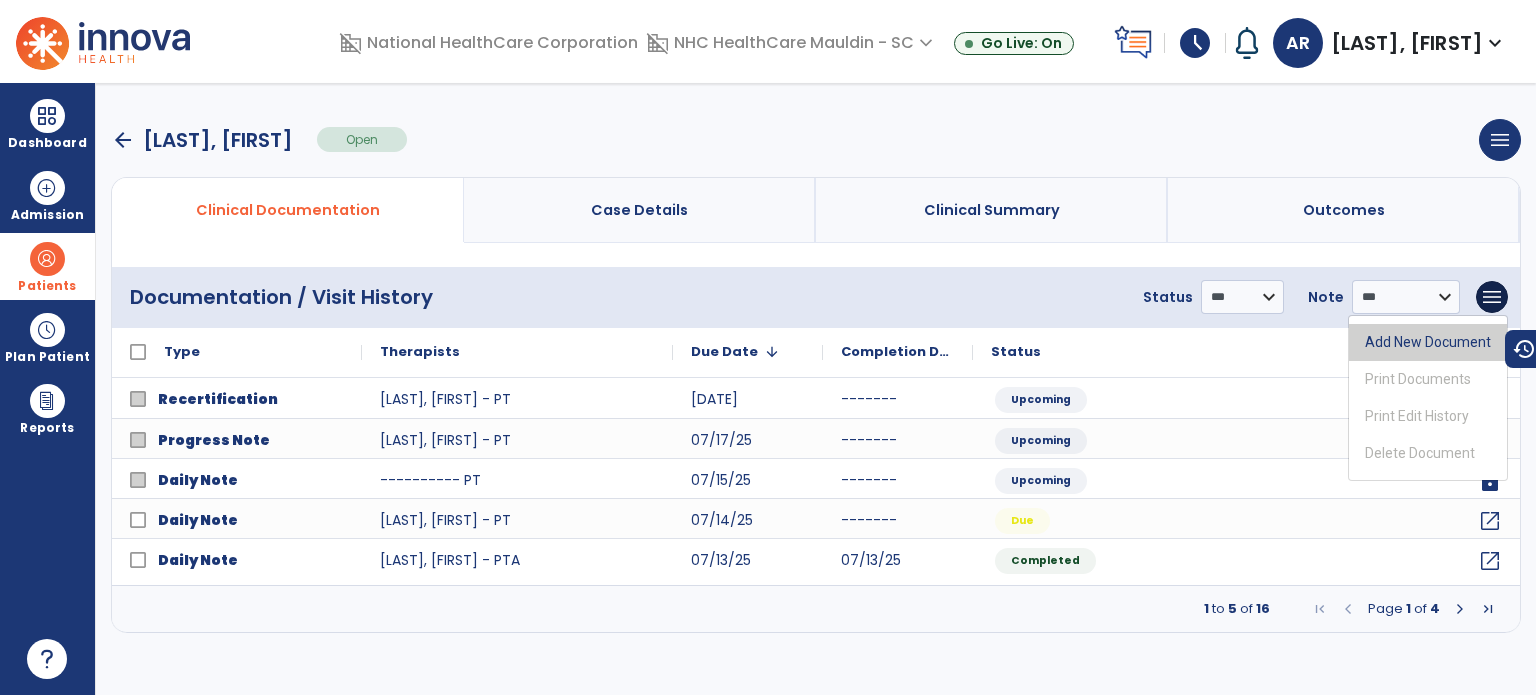 click on "Add New Document" at bounding box center [1428, 342] 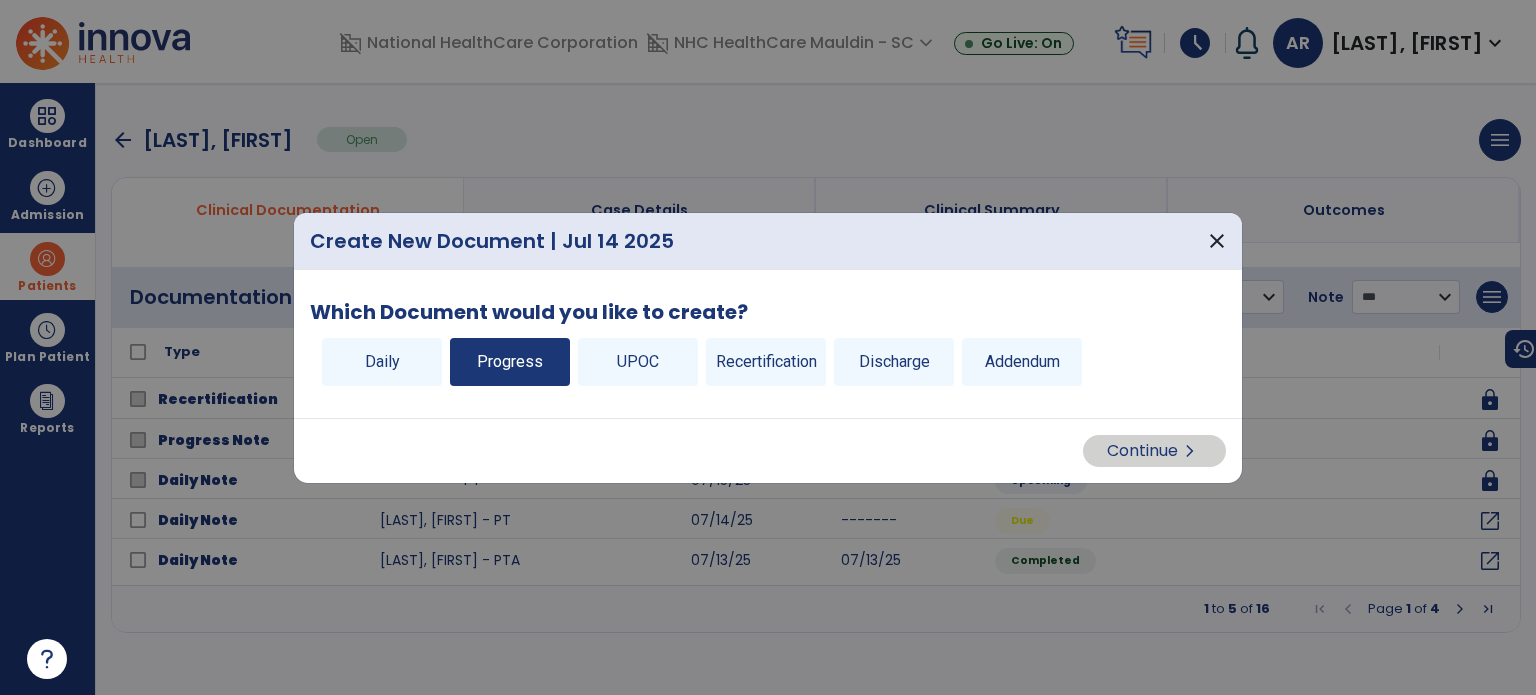click on "Progress" at bounding box center (510, 362) 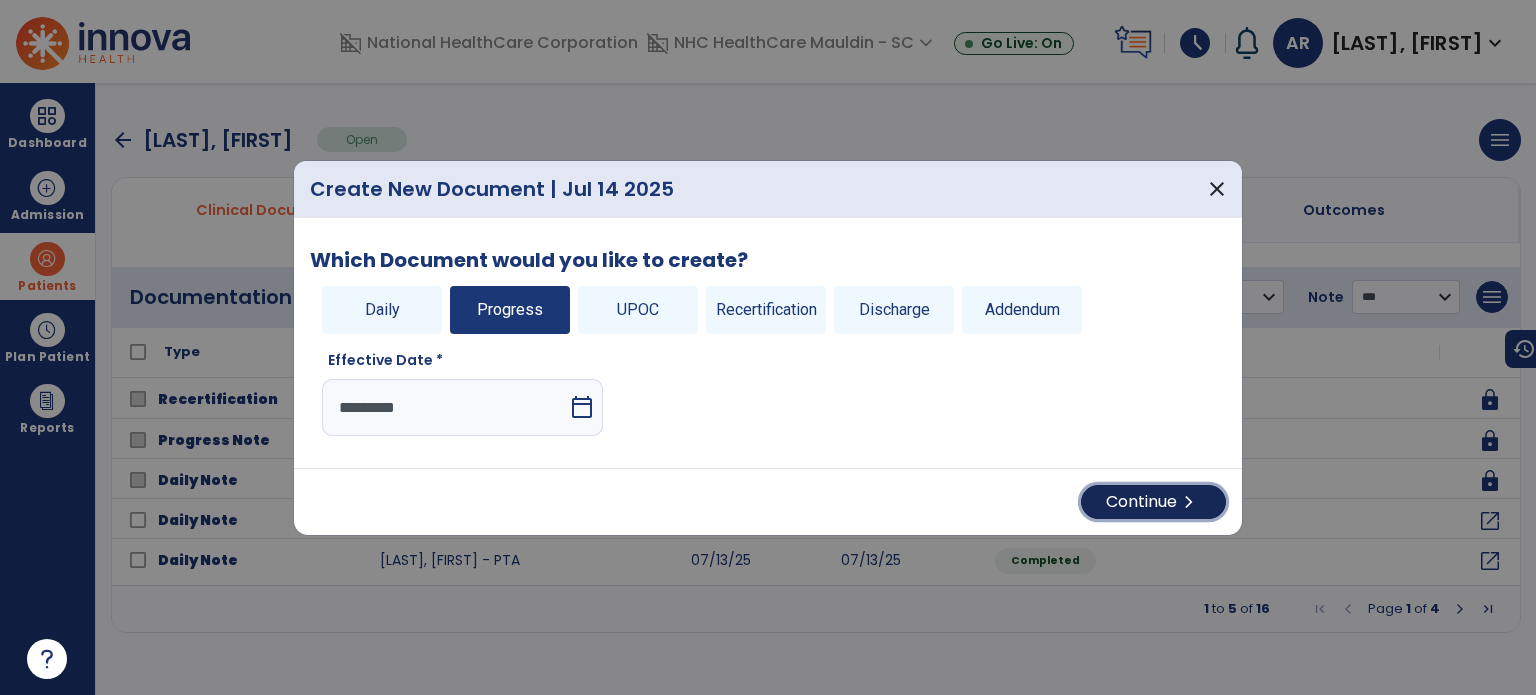 click on "chevron_right" at bounding box center (1189, 502) 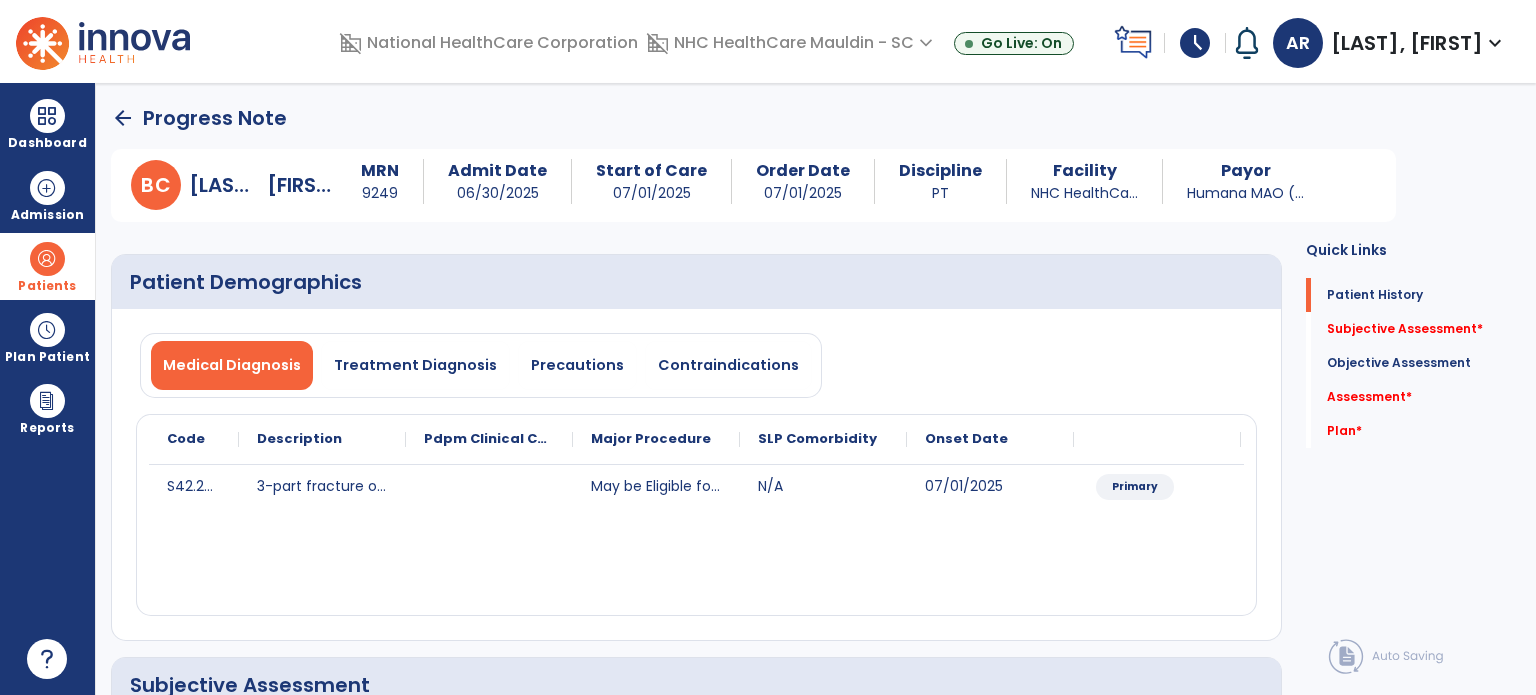 click on "Patients" at bounding box center (47, 286) 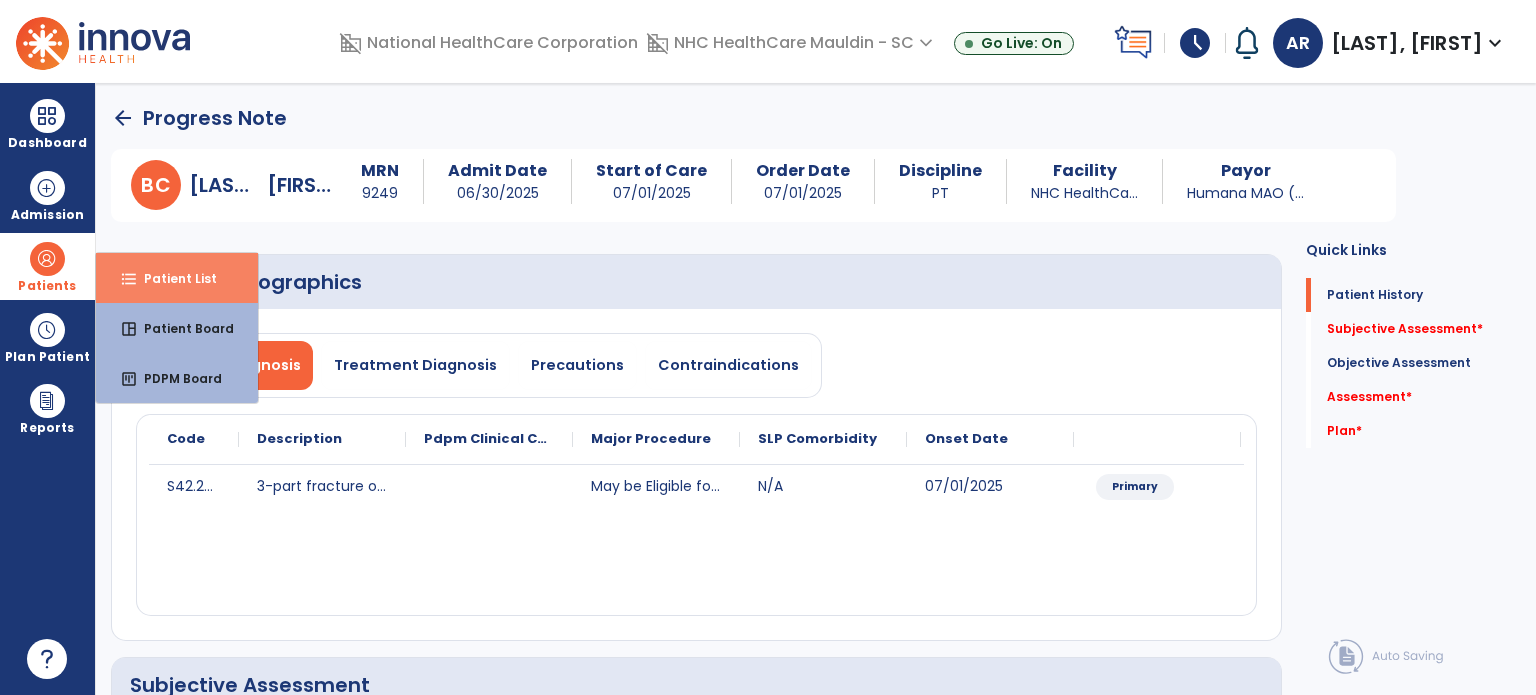 click on "Patient List" at bounding box center [172, 278] 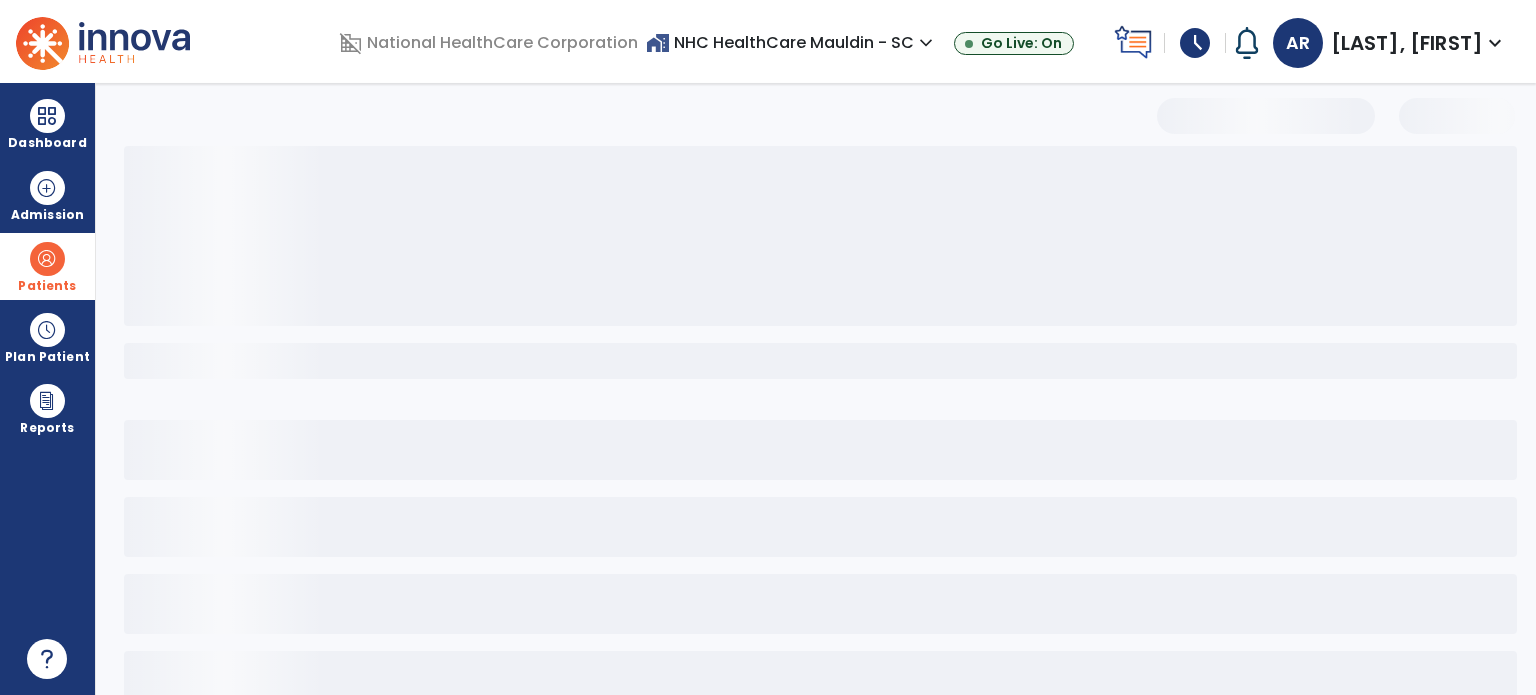 select on "***" 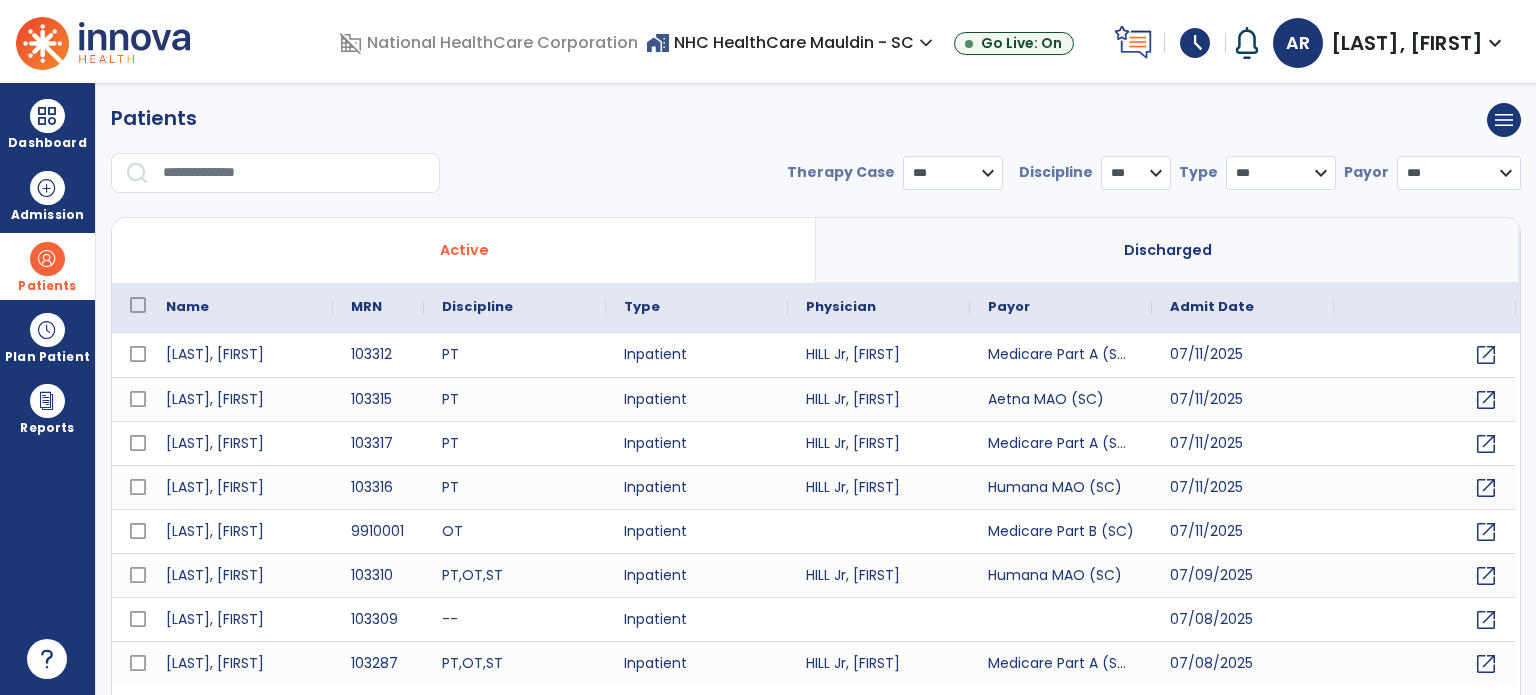 click at bounding box center (294, 173) 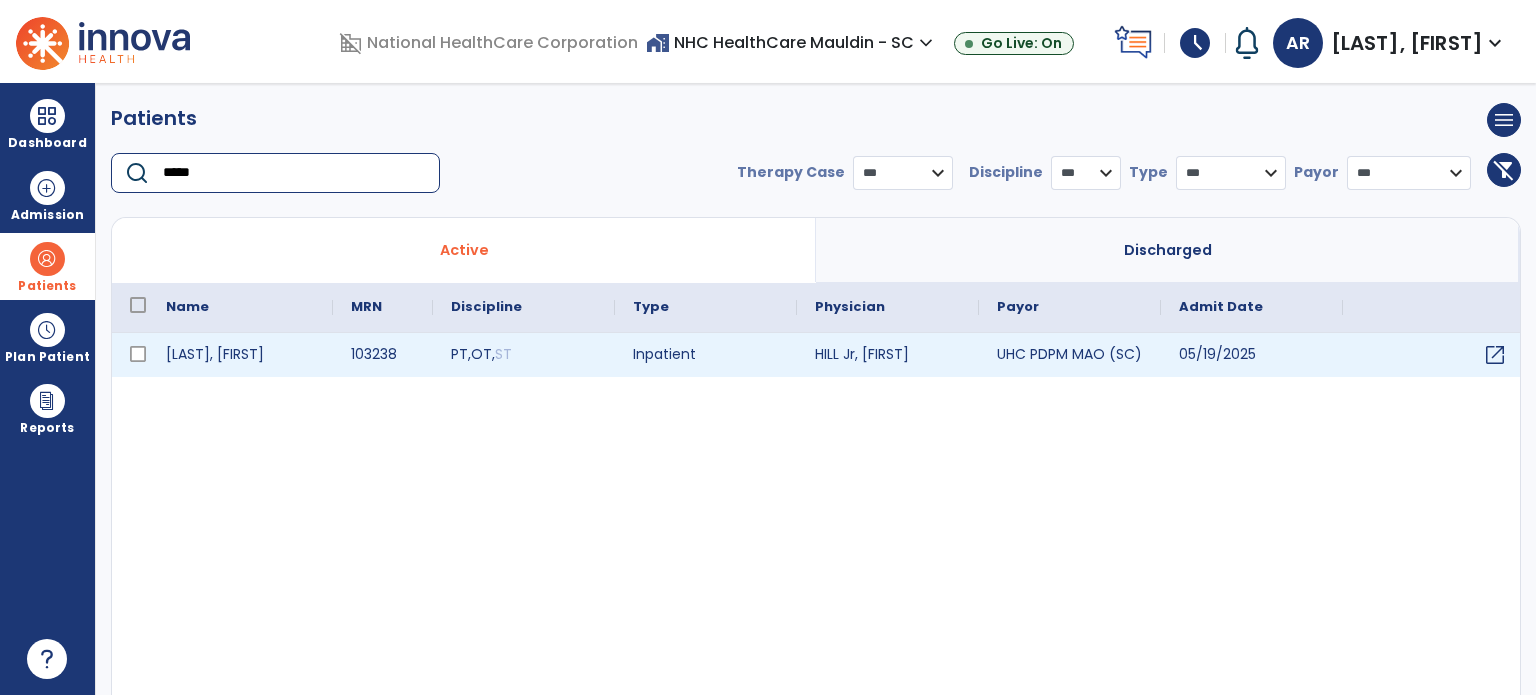 type on "*****" 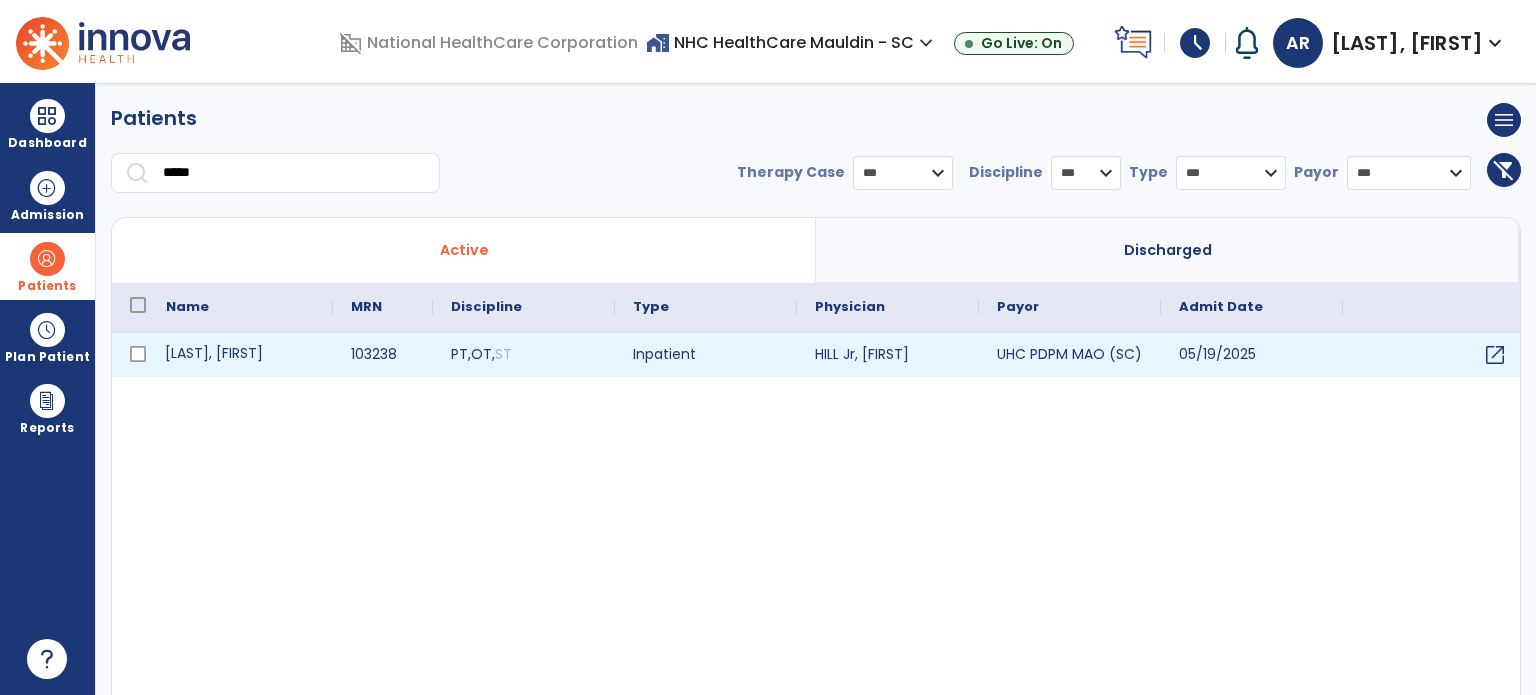 click on "[LAST], [FIRST]" at bounding box center (240, 355) 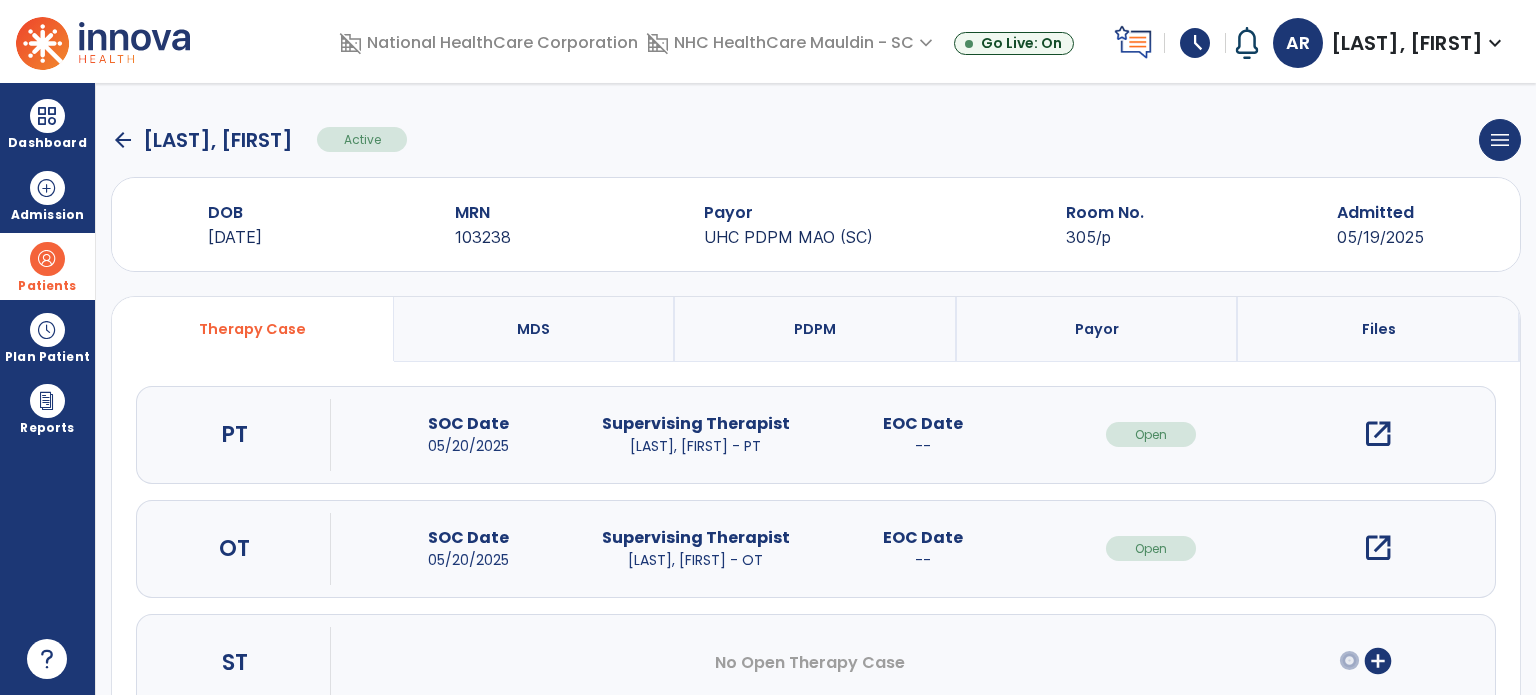 click on "open_in_new" at bounding box center [1378, 434] 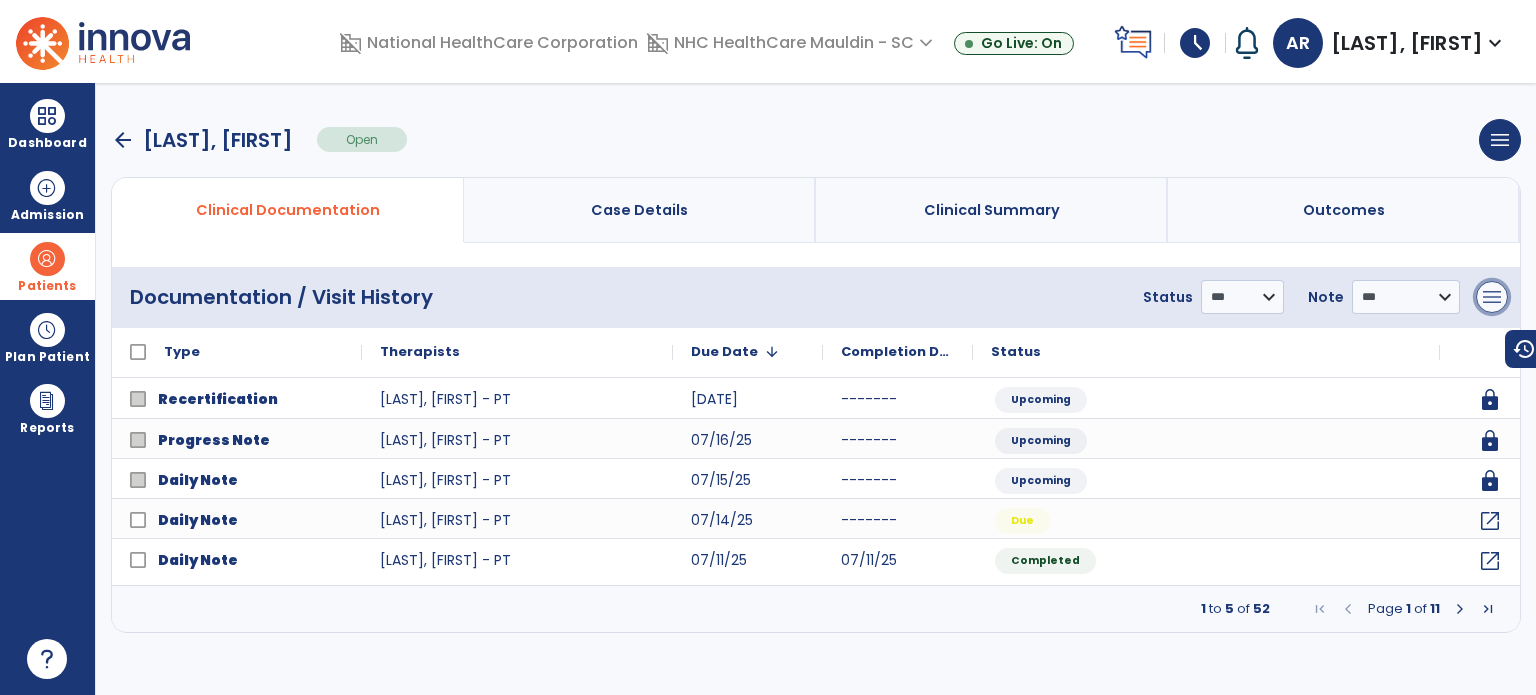 click on "menu" at bounding box center [1492, 297] 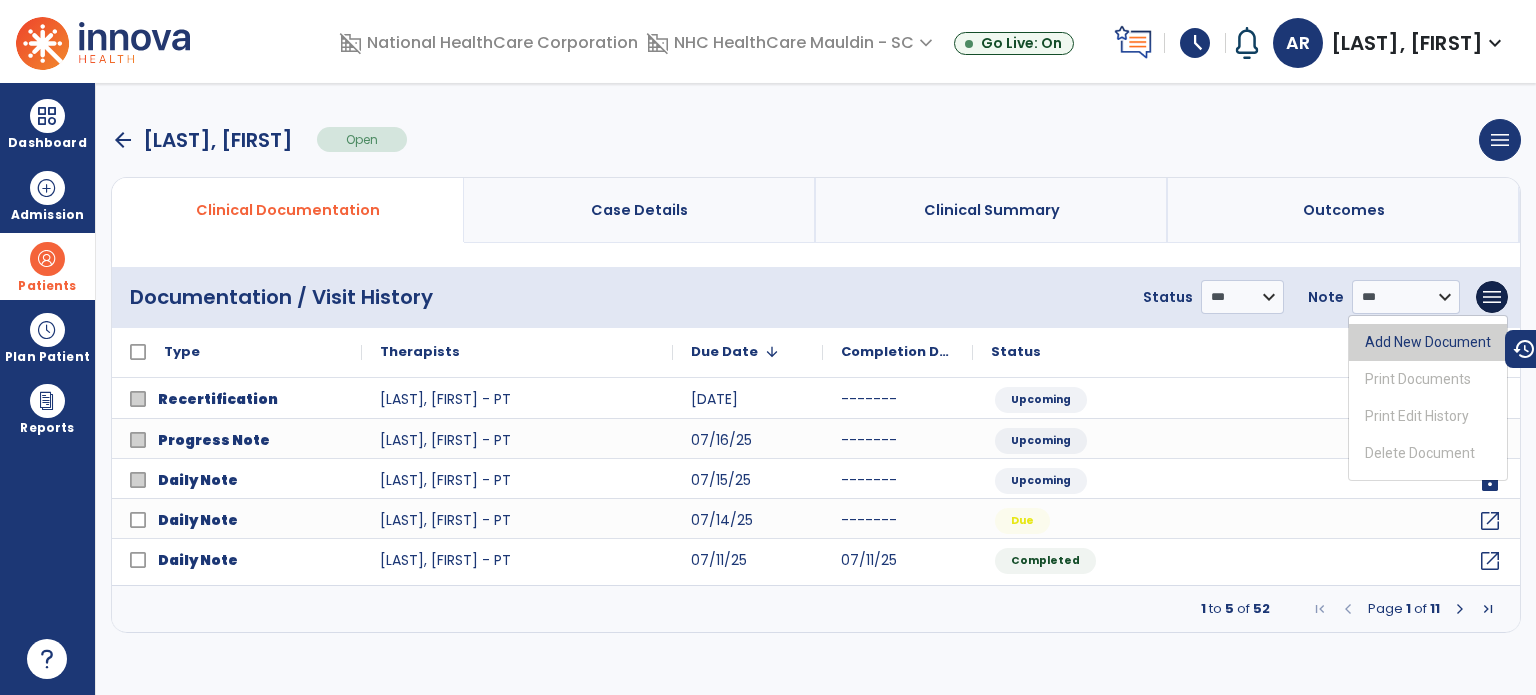 click on "Add New Document" at bounding box center [1428, 342] 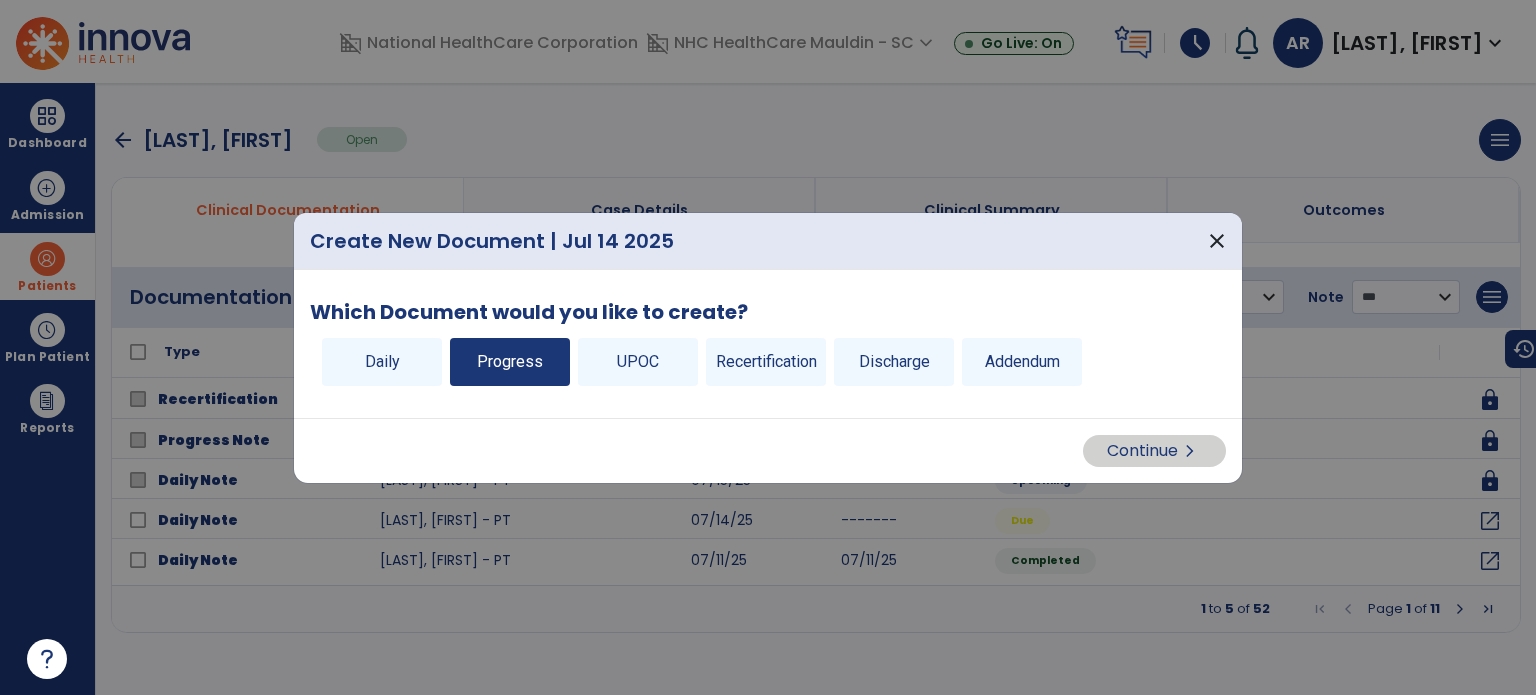 click on "Progress" at bounding box center [510, 362] 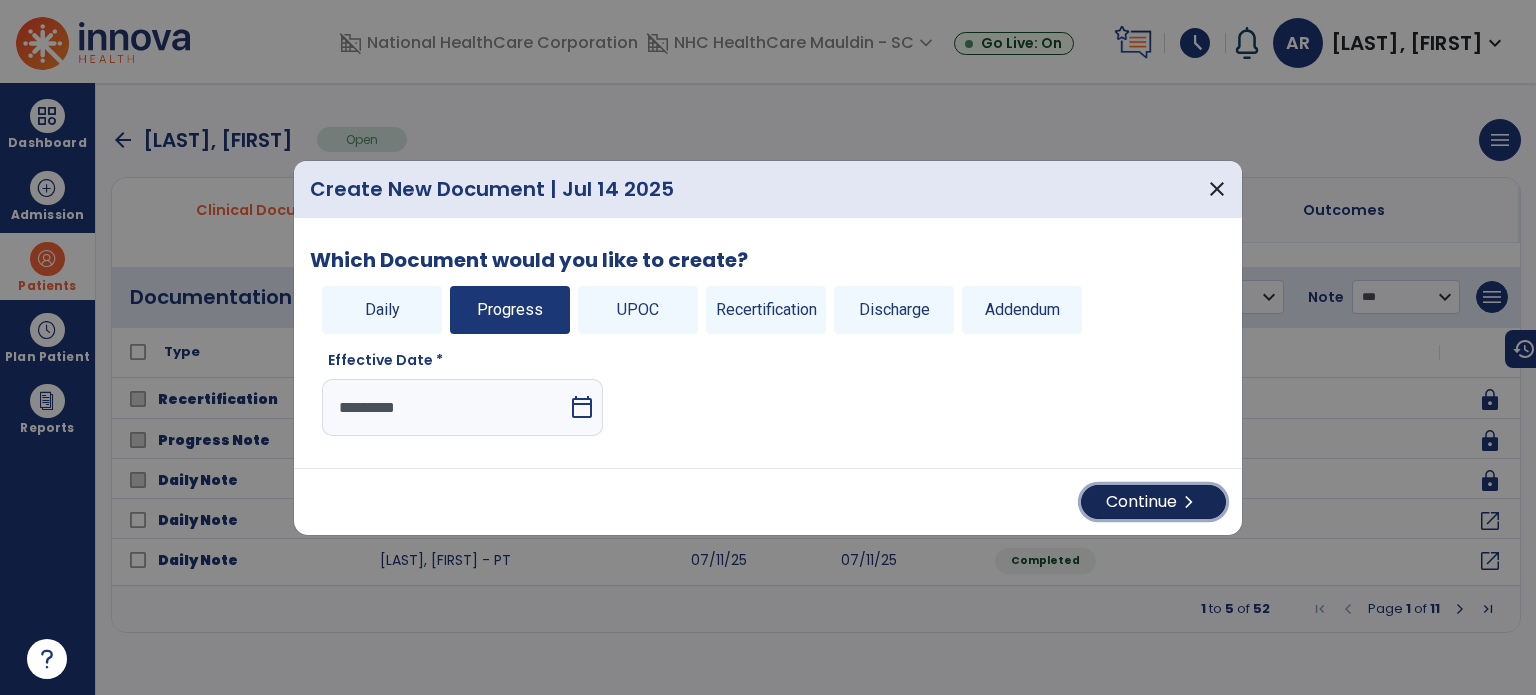 click on "Continue   chevron_right" at bounding box center (1153, 502) 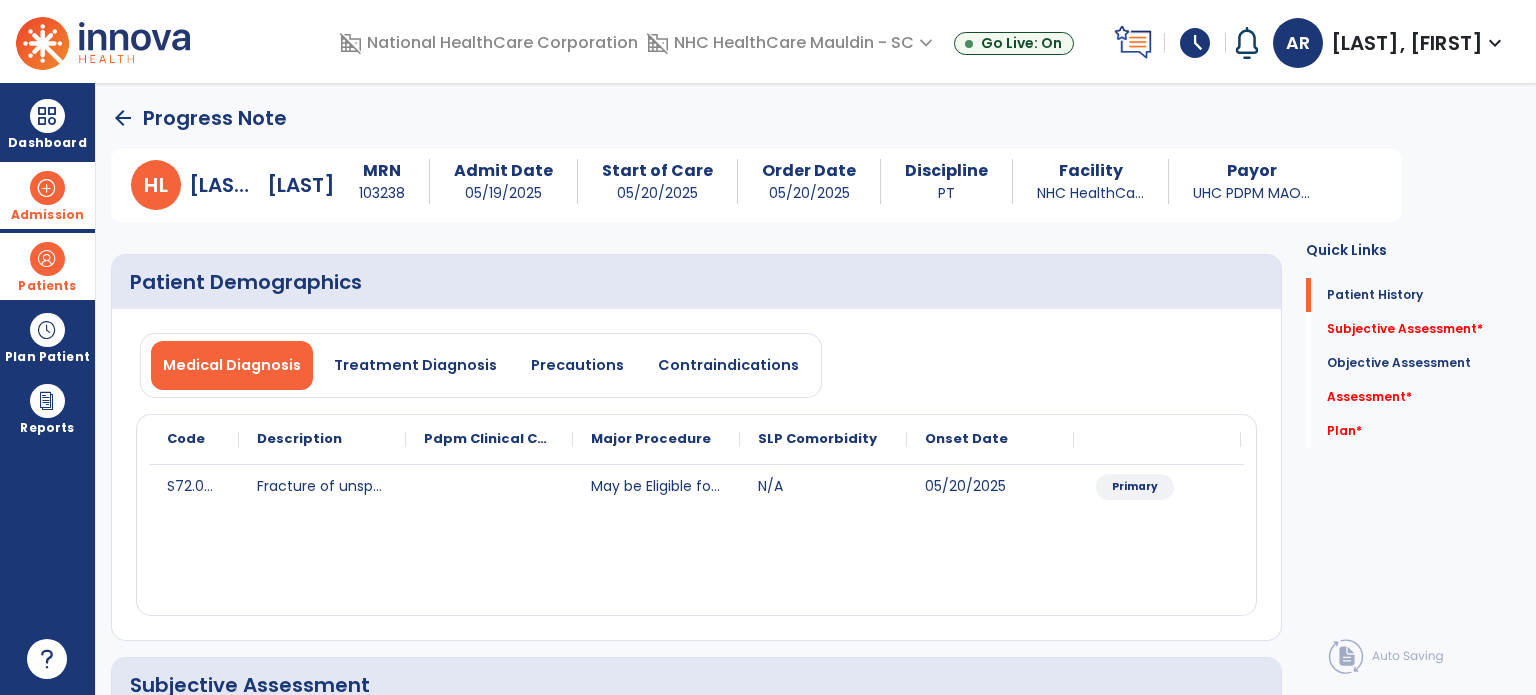 click on "Admission" at bounding box center [47, 195] 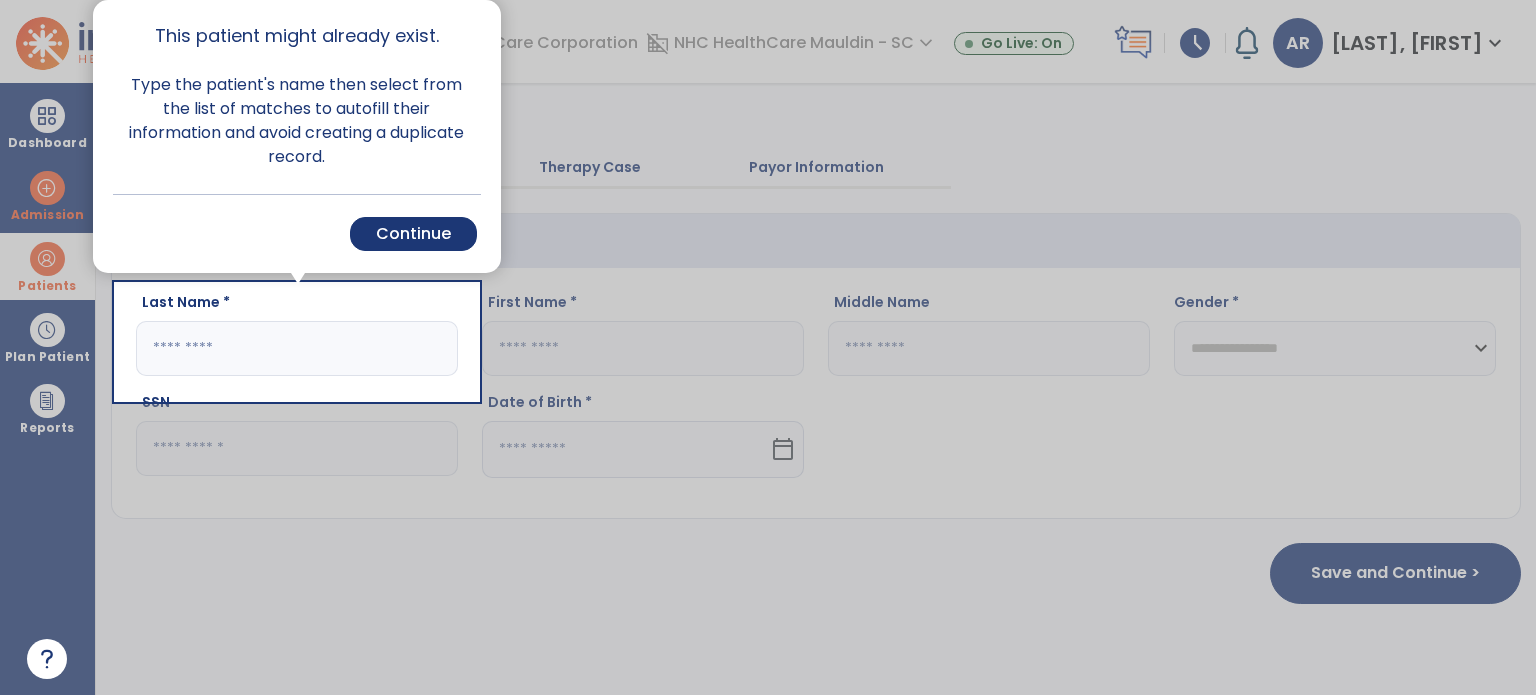 click at bounding box center (58, 347) 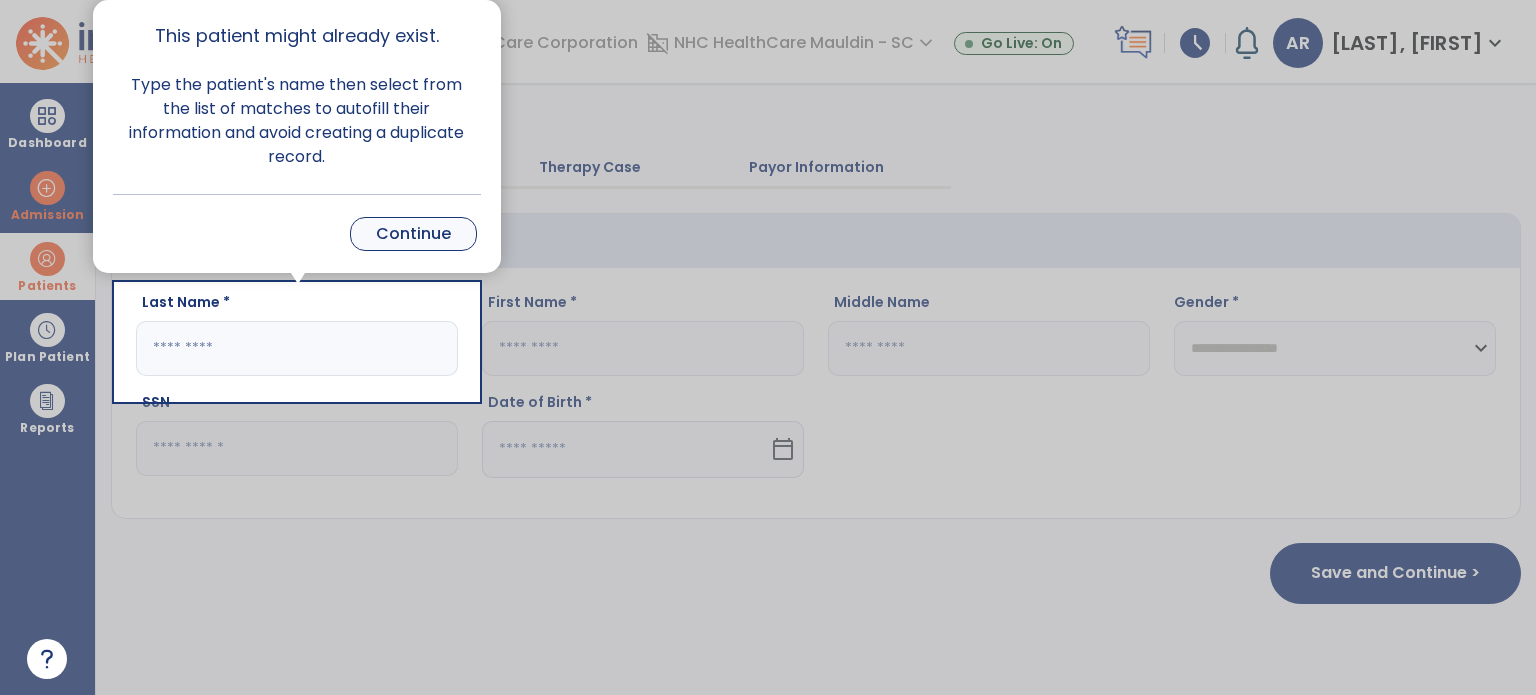 click on "Continue" at bounding box center (413, 234) 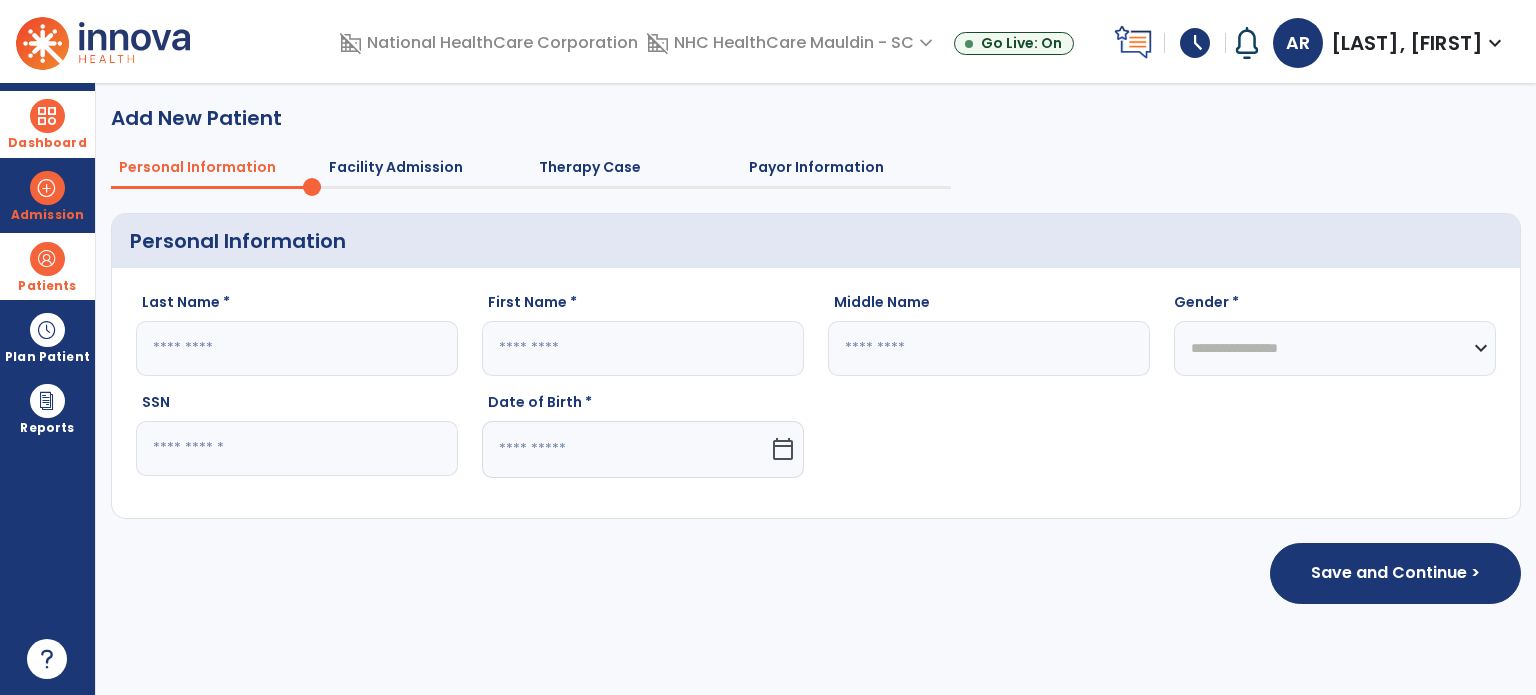 click on "Dashboard" at bounding box center (47, 143) 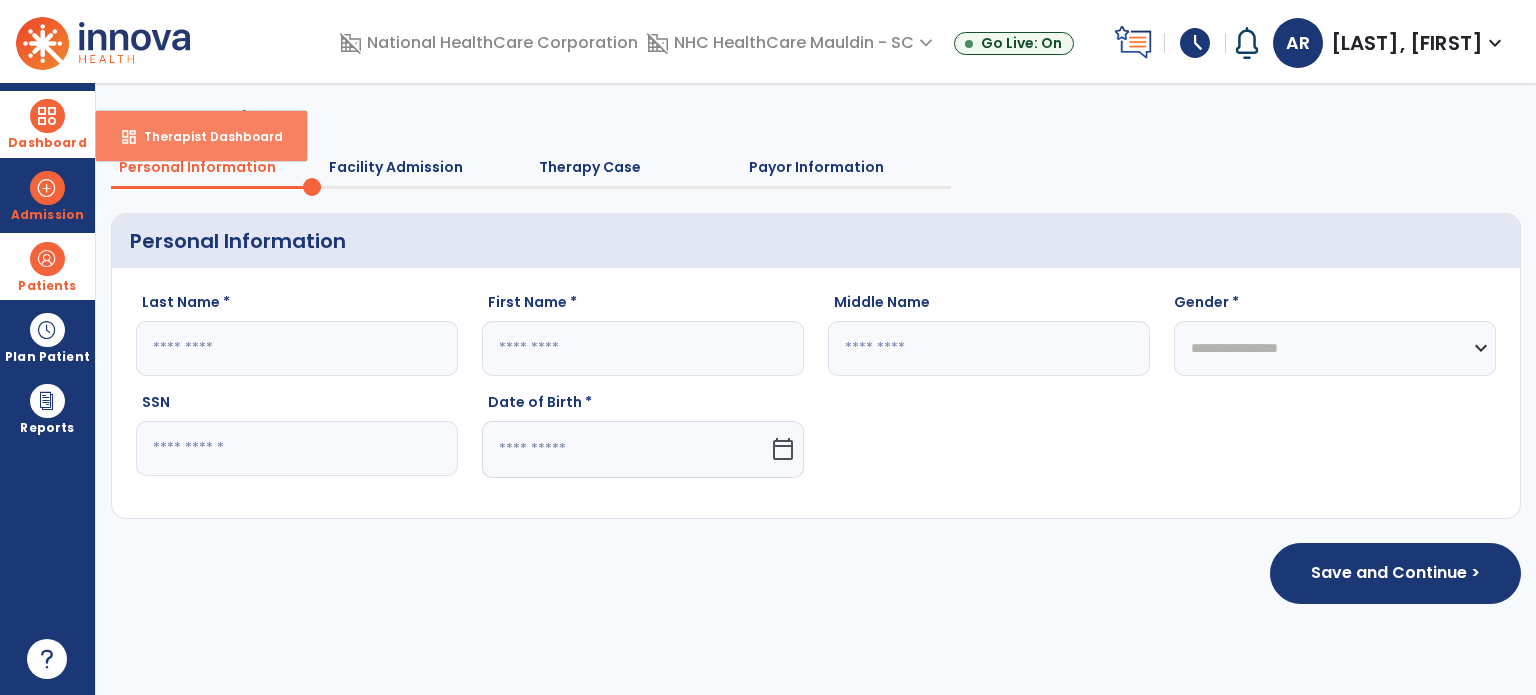 click on "Therapist Dashboard" at bounding box center [205, 136] 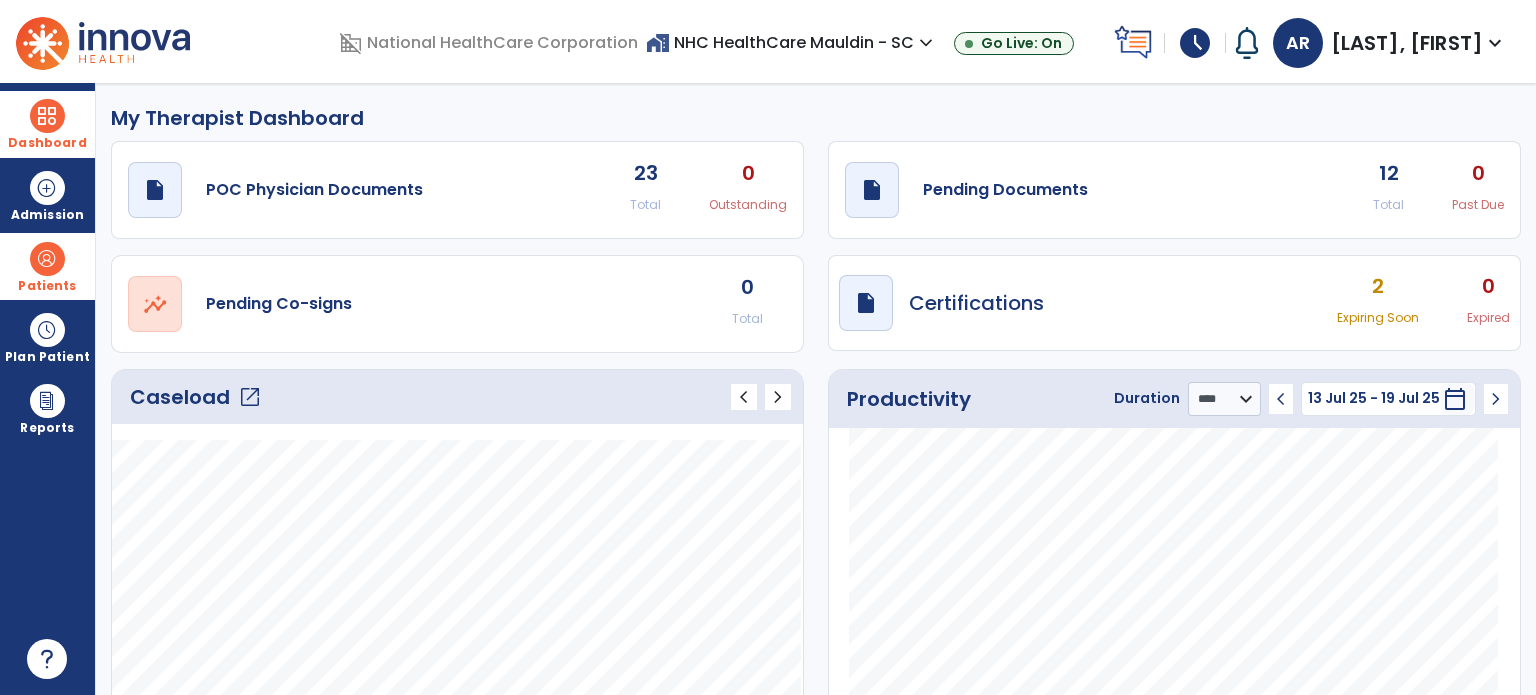 click on "open_in_new" 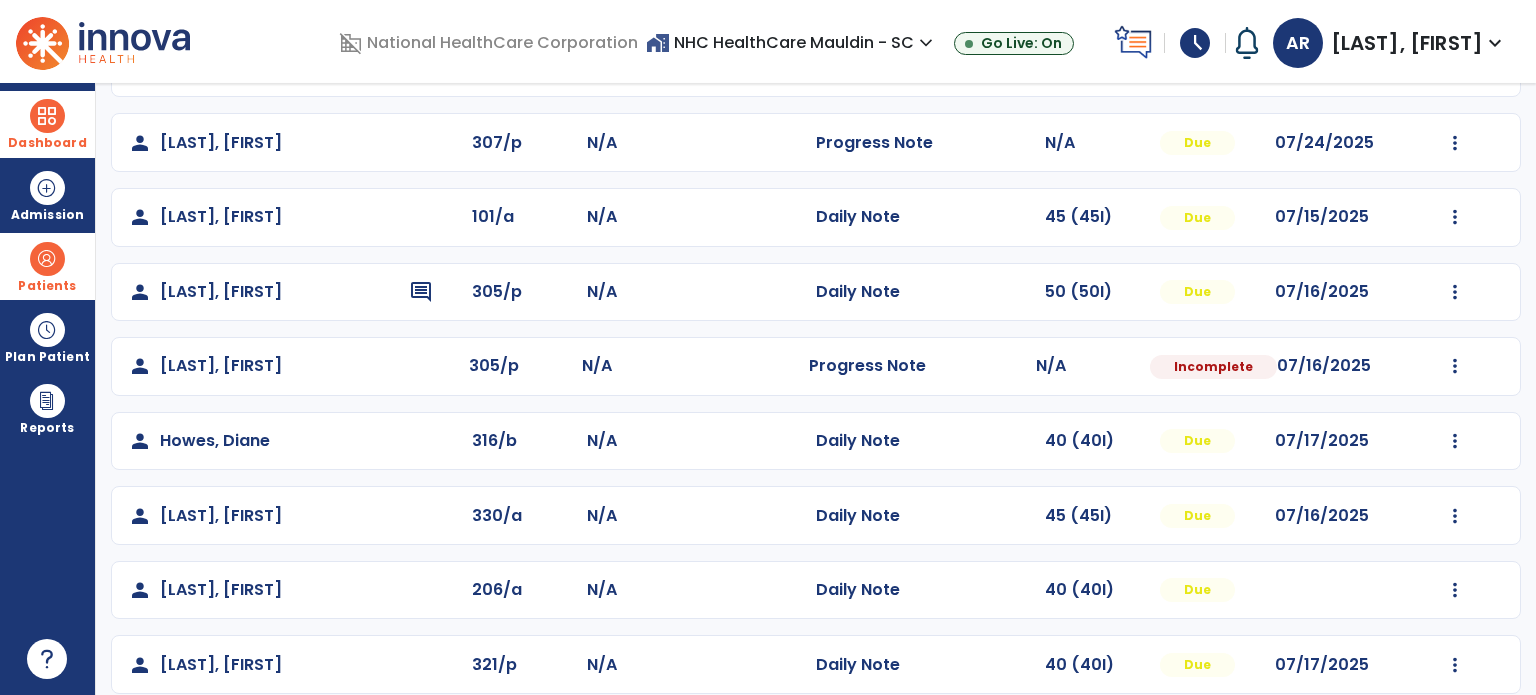 scroll, scrollTop: 0, scrollLeft: 0, axis: both 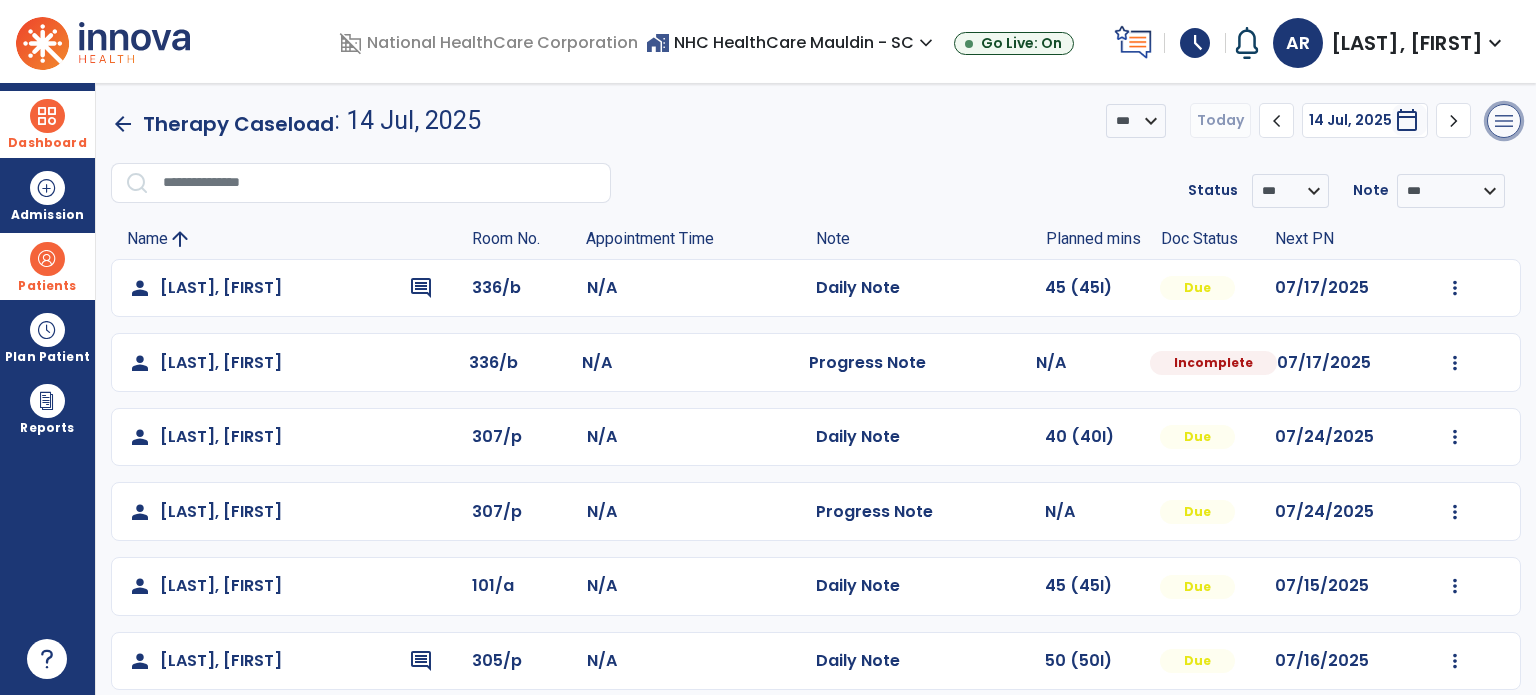 click on "menu" at bounding box center (1504, 121) 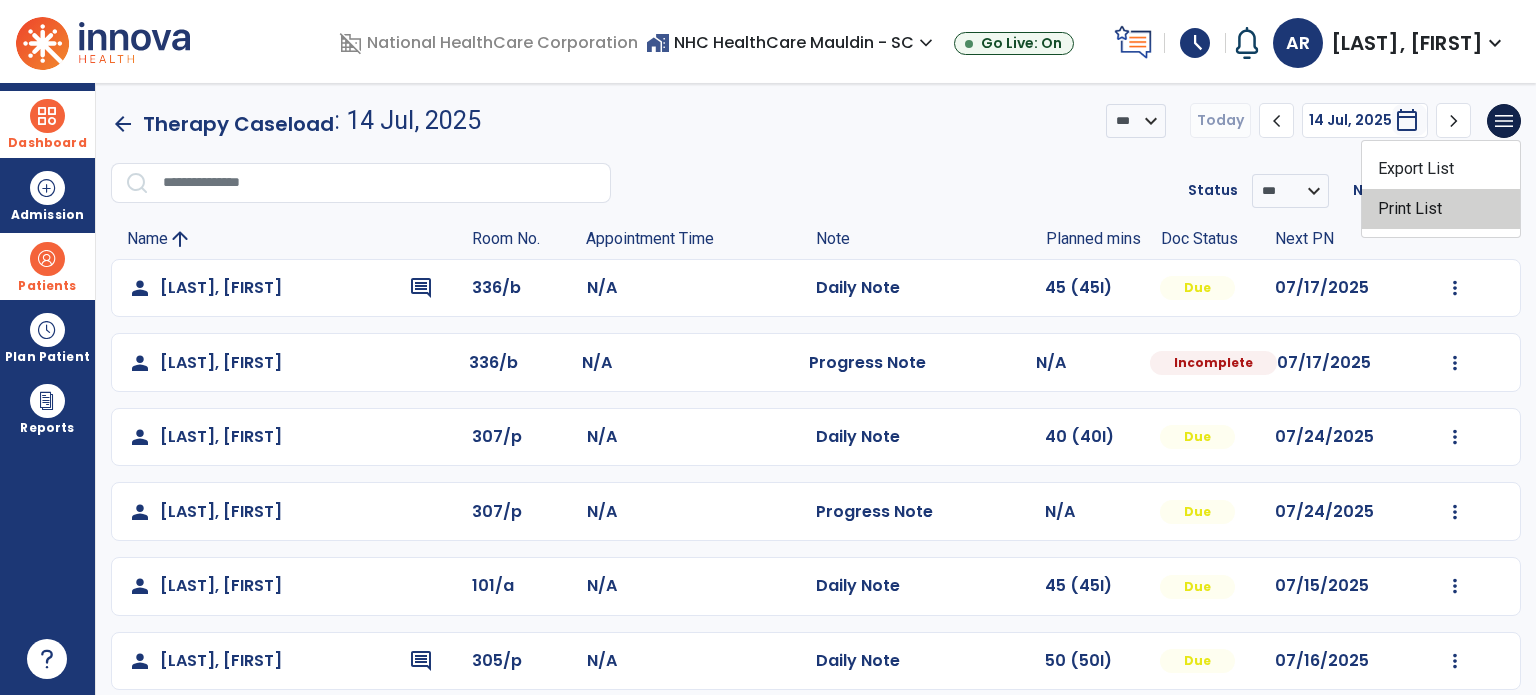 click on "Print List" 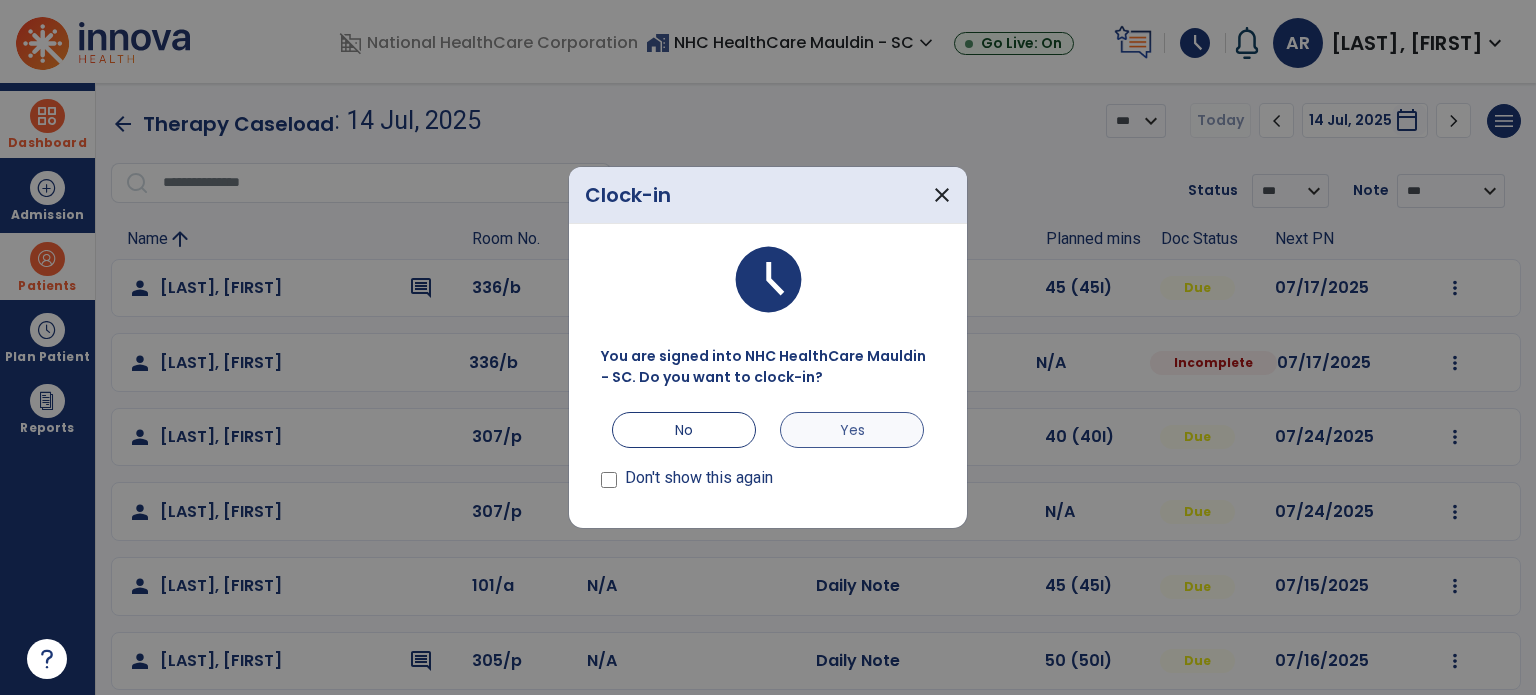 click on "Yes" at bounding box center [852, 430] 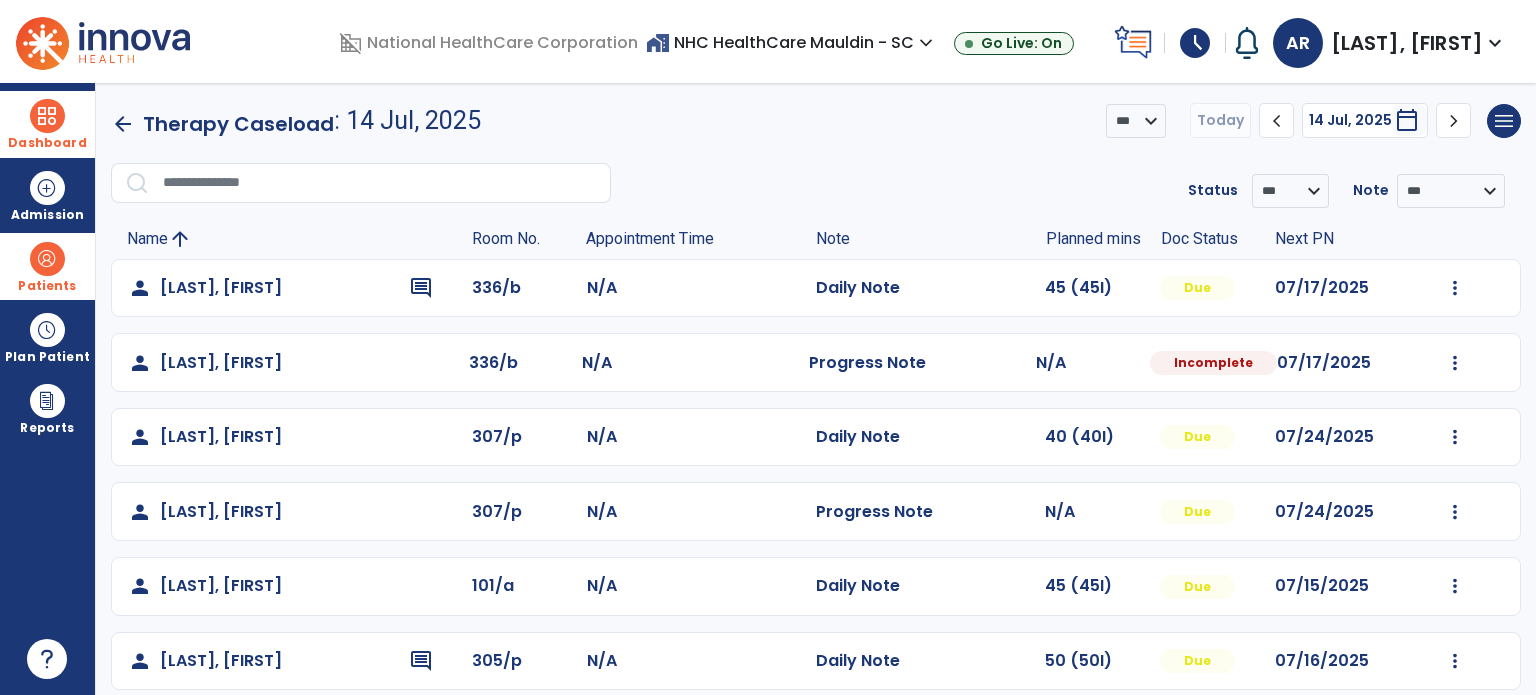 click at bounding box center (47, 259) 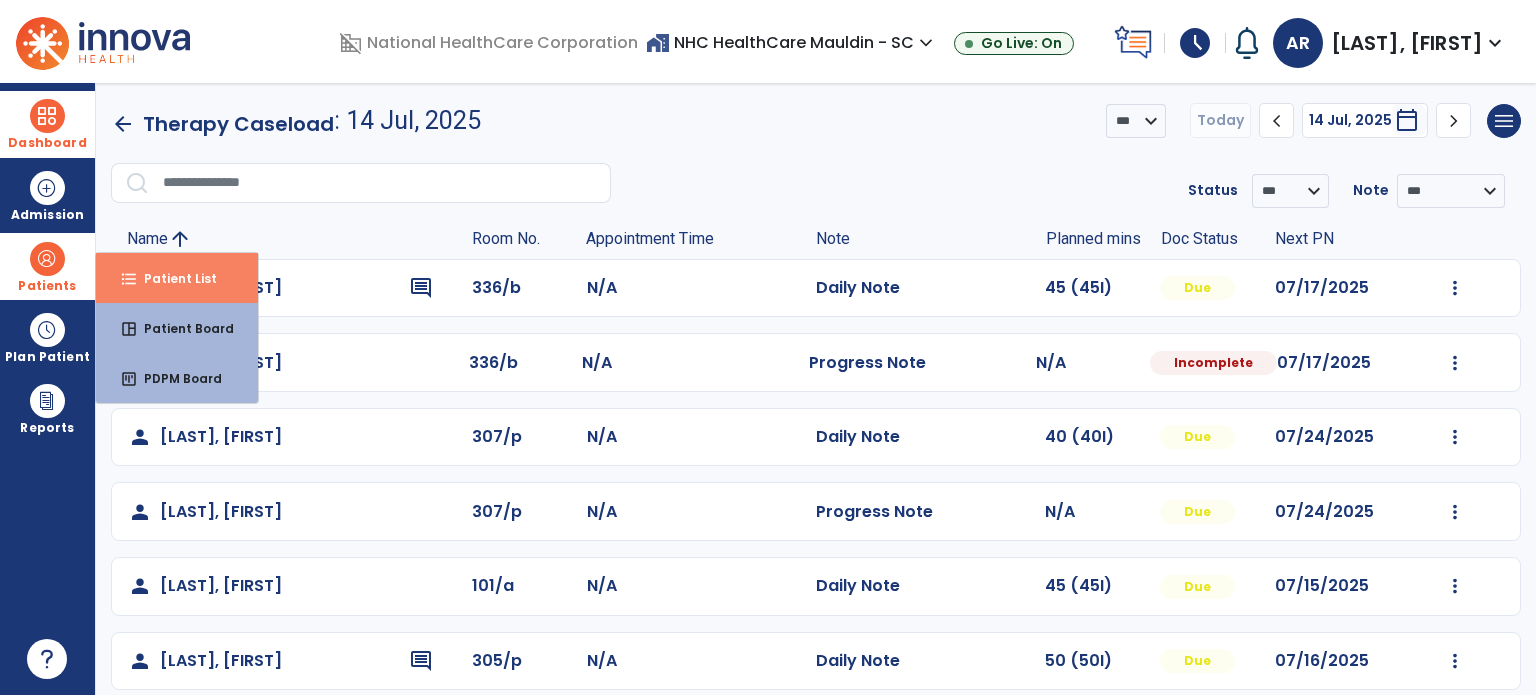 click on "Patient List" at bounding box center [172, 278] 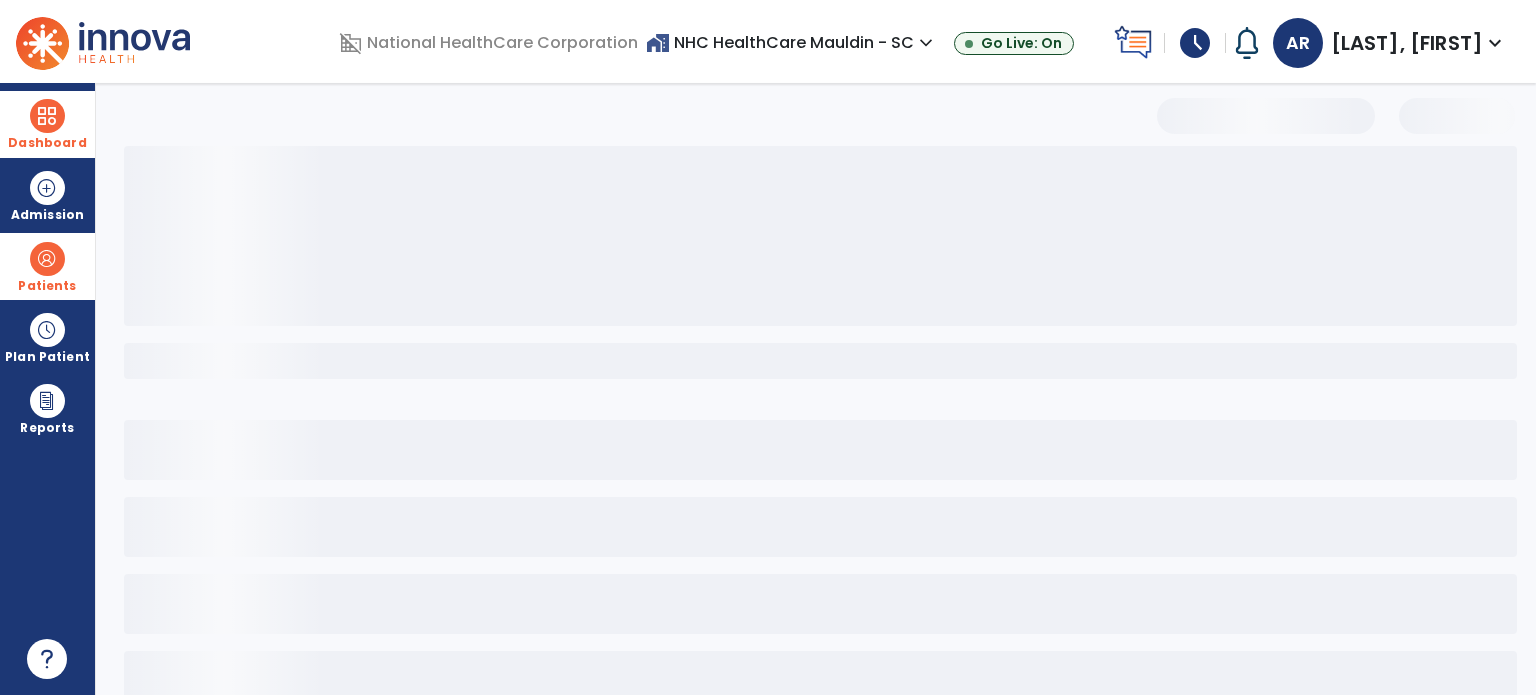 select on "***" 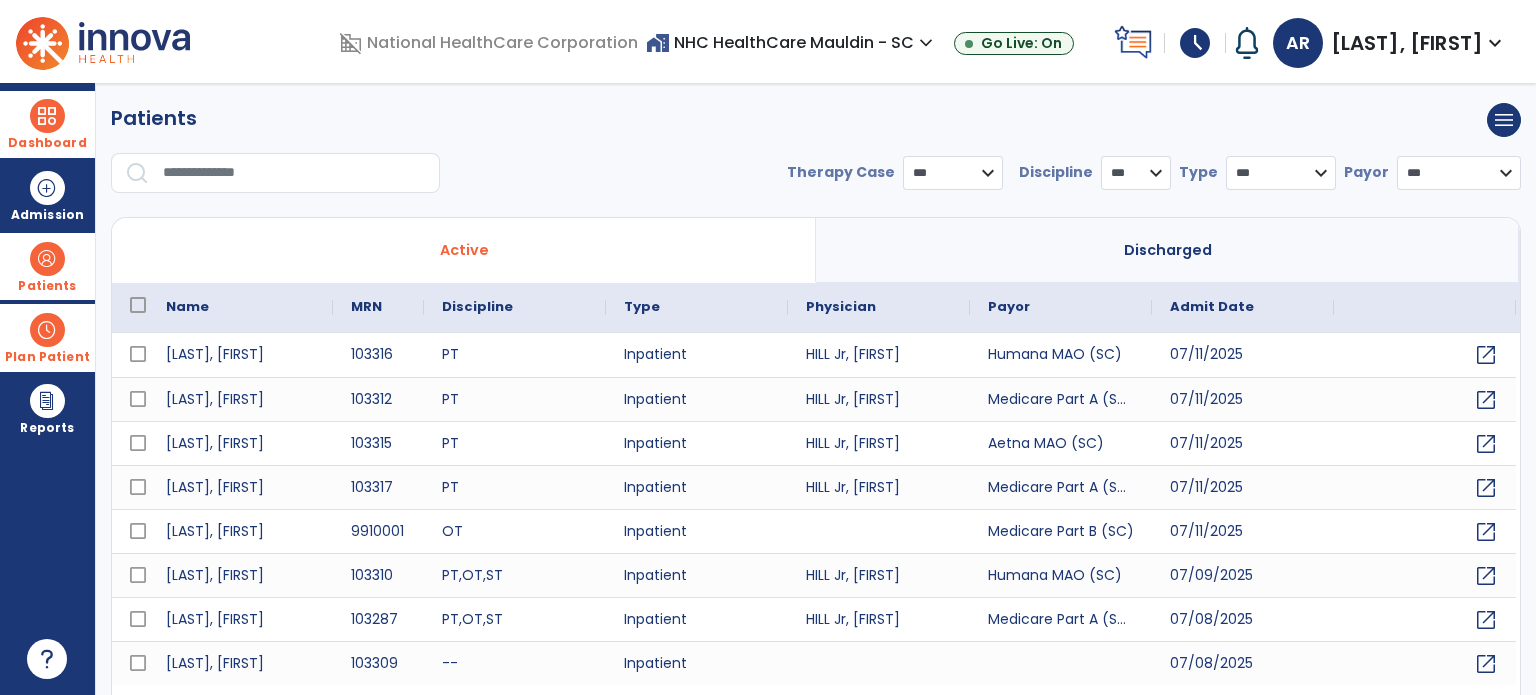 click on "Plan Patient" at bounding box center [47, 266] 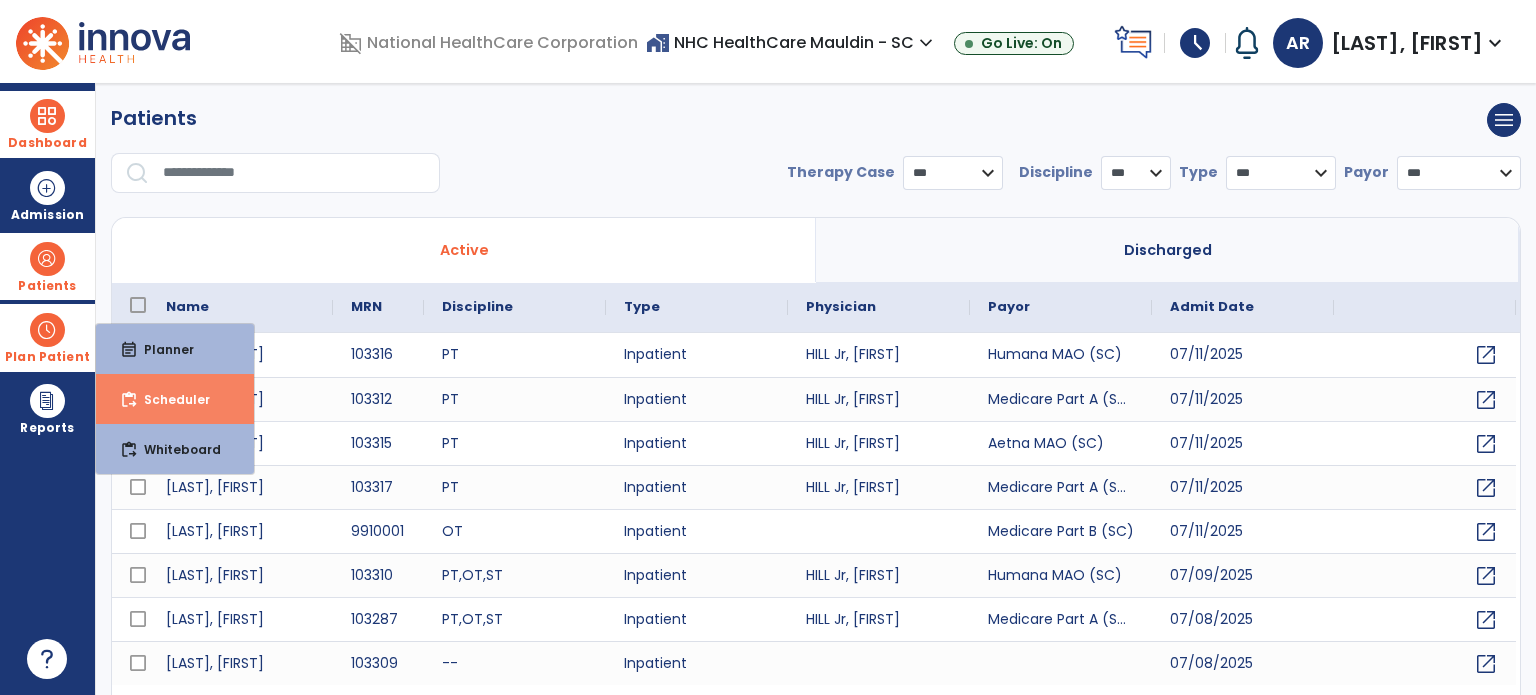 click on "content_paste_go  Scheduler" at bounding box center (175, 399) 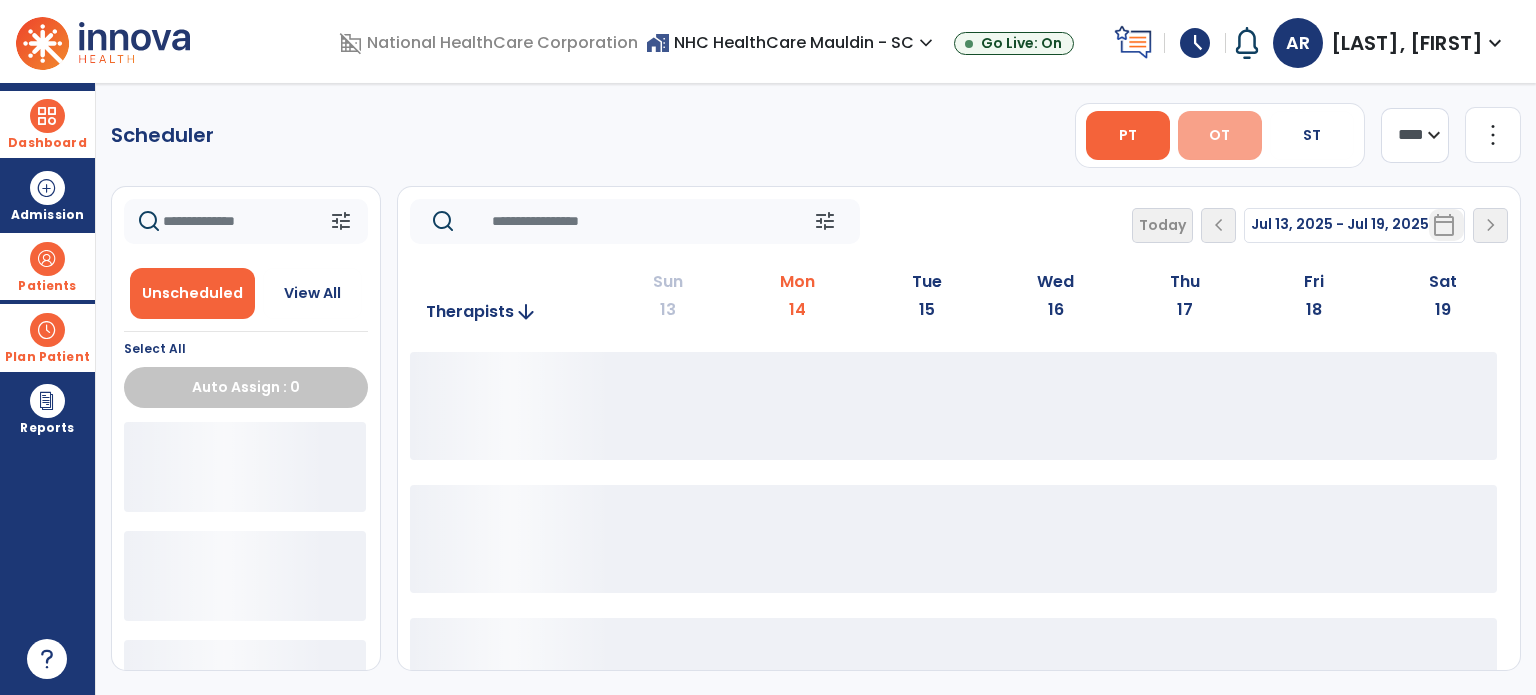click on "OT" at bounding box center [1220, 135] 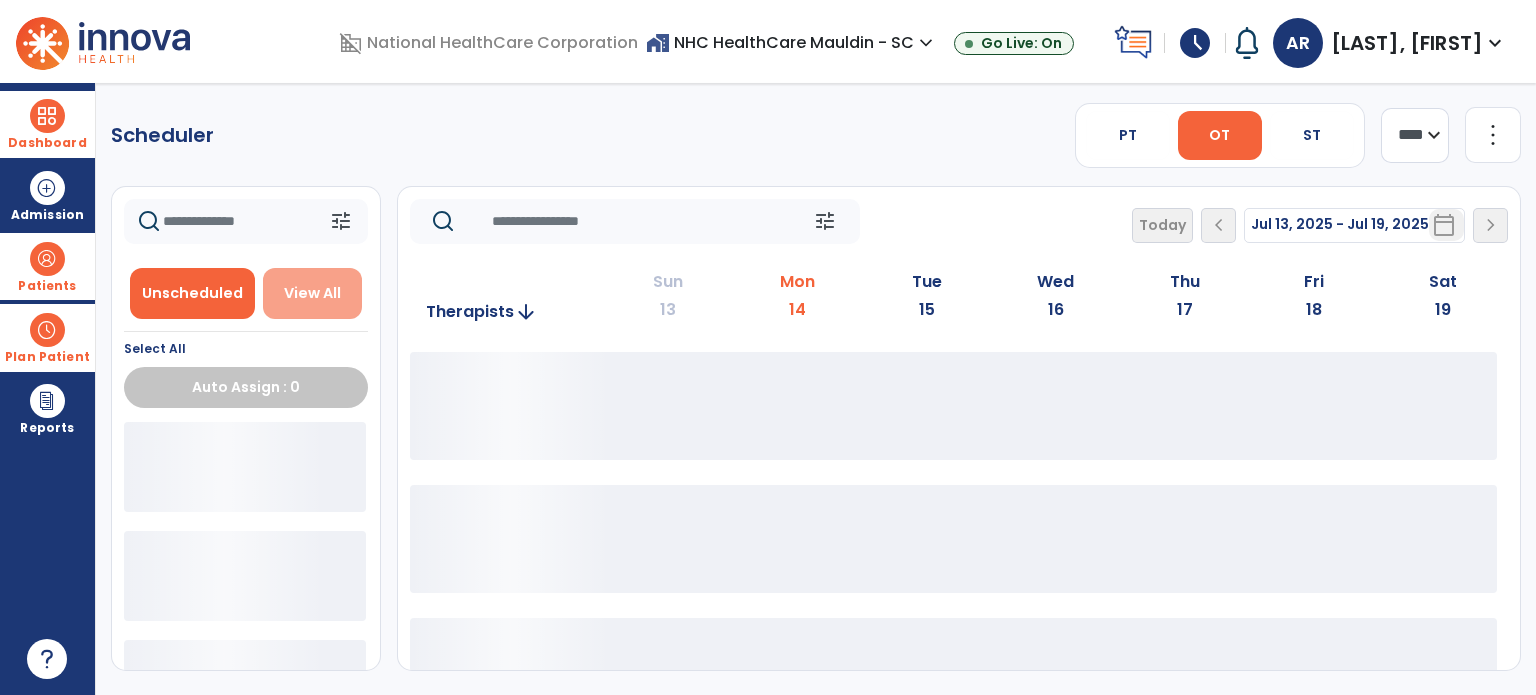 click on "View All" at bounding box center (313, 293) 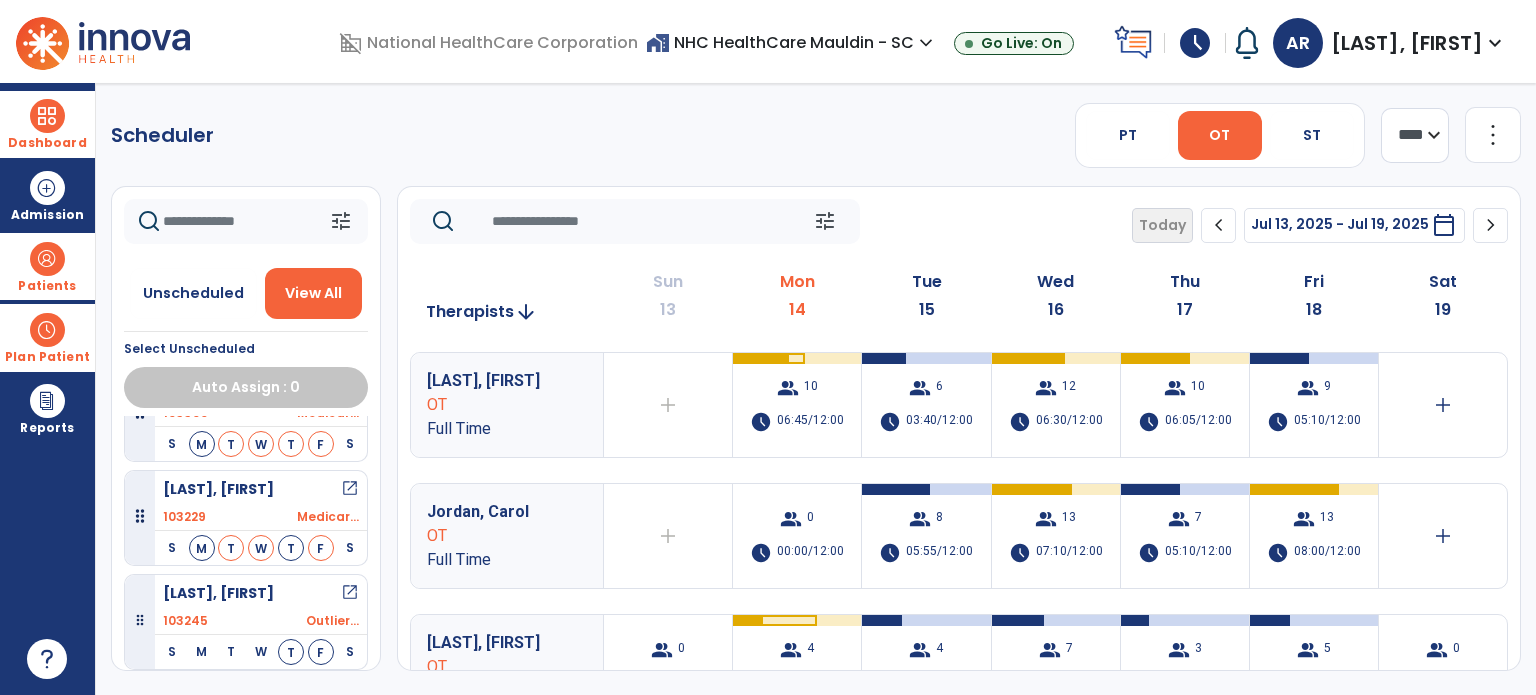 scroll, scrollTop: 5155, scrollLeft: 0, axis: vertical 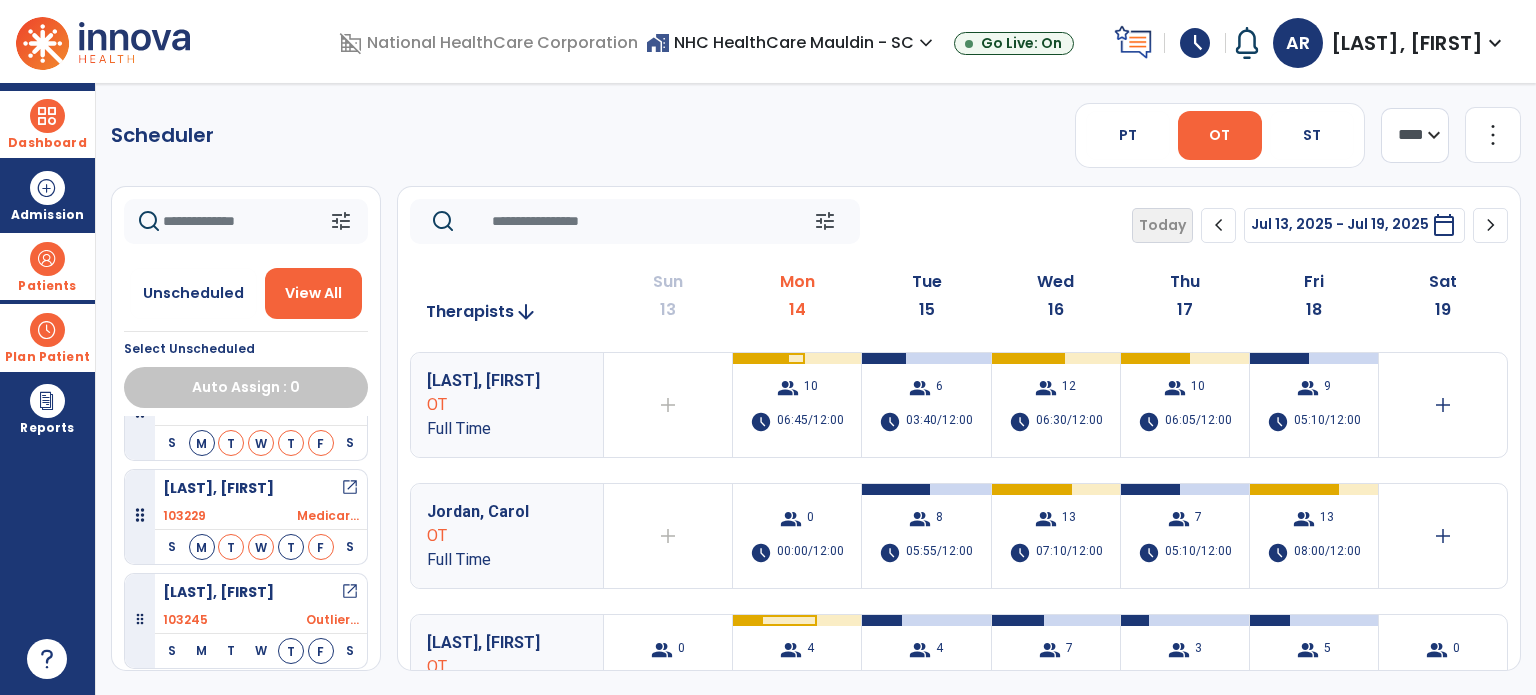 click on "Patients" at bounding box center (47, 286) 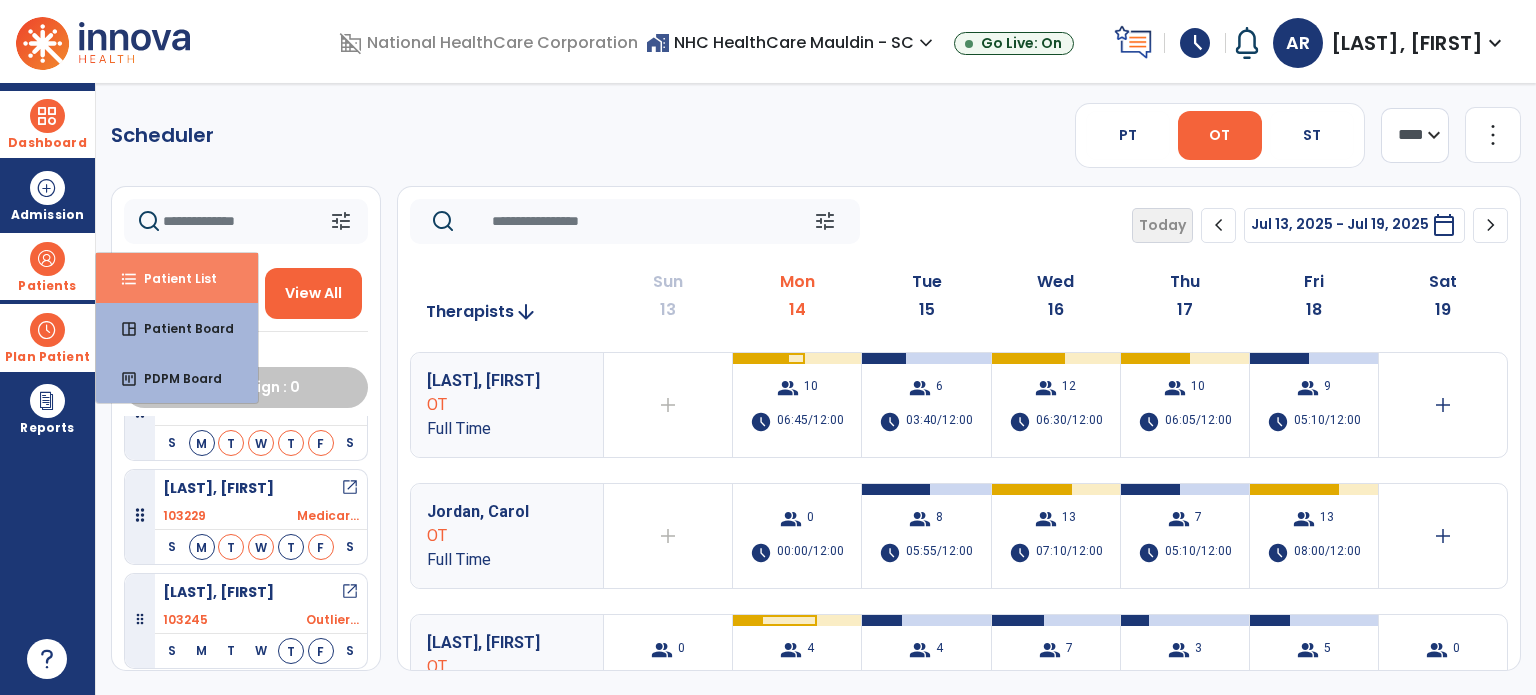 click on "format_list_bulleted" at bounding box center (129, 279) 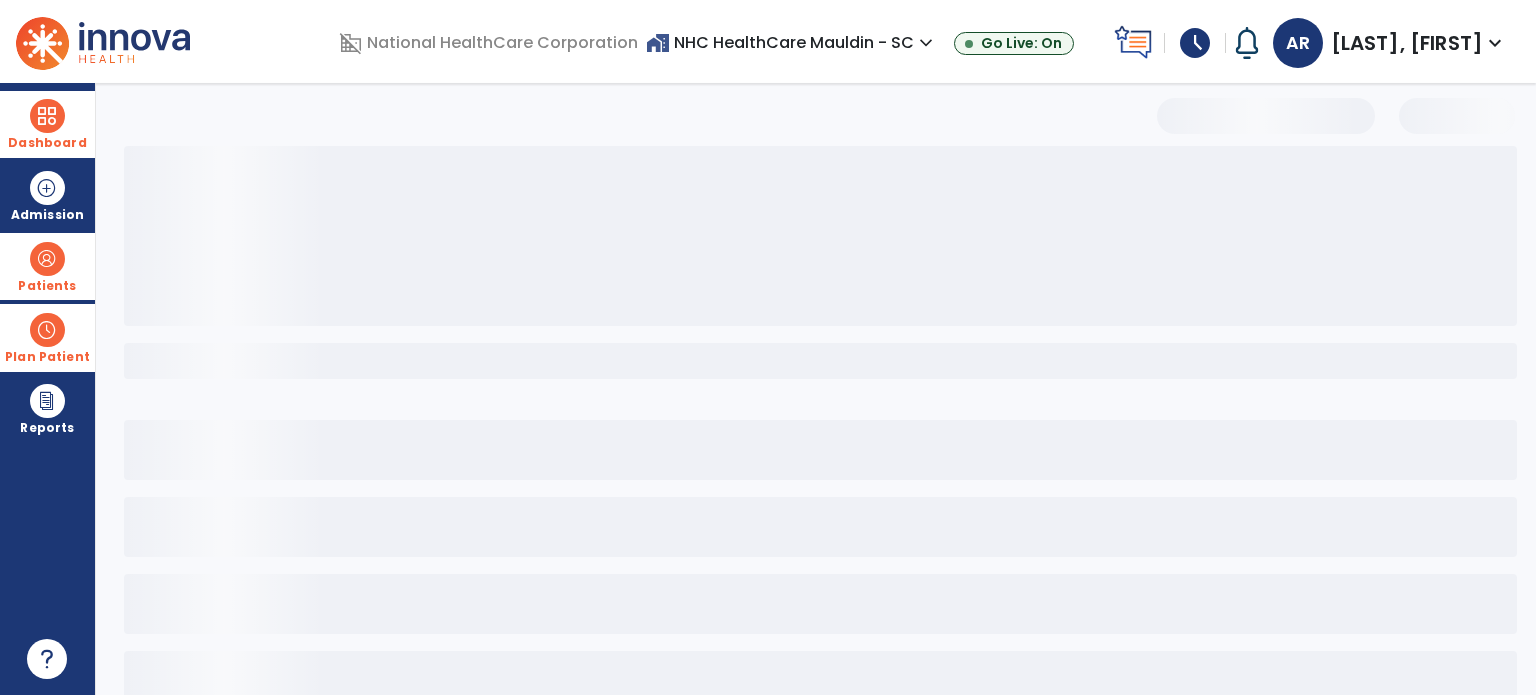 select on "***" 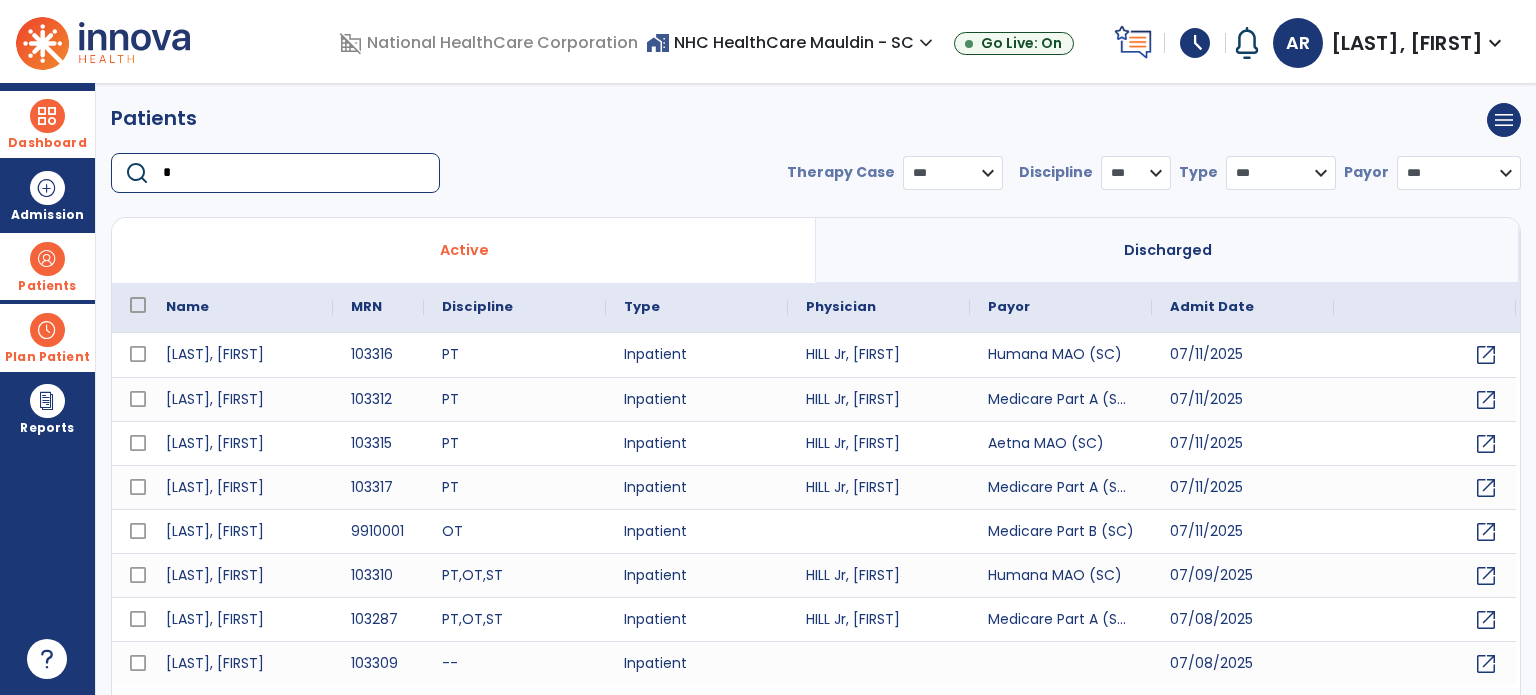 click on "*" at bounding box center (294, 173) 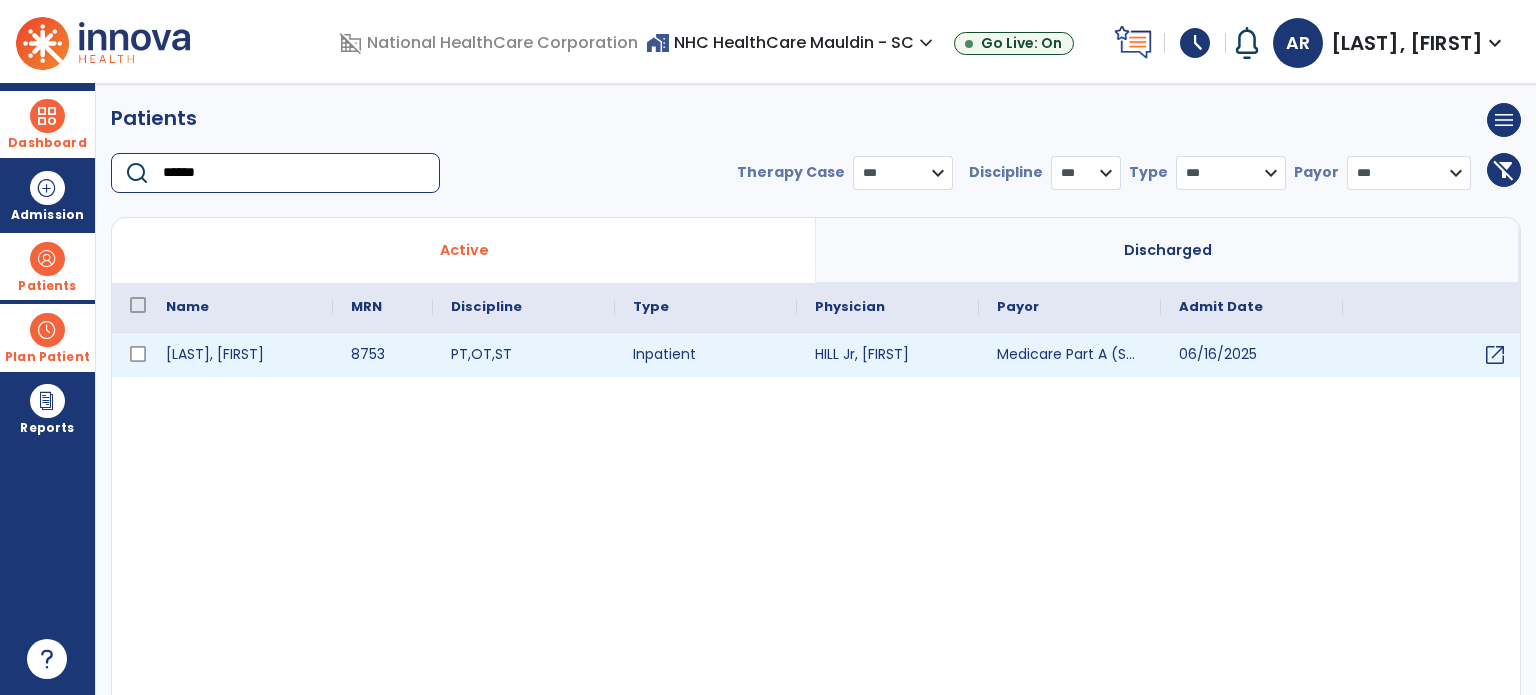 type on "******" 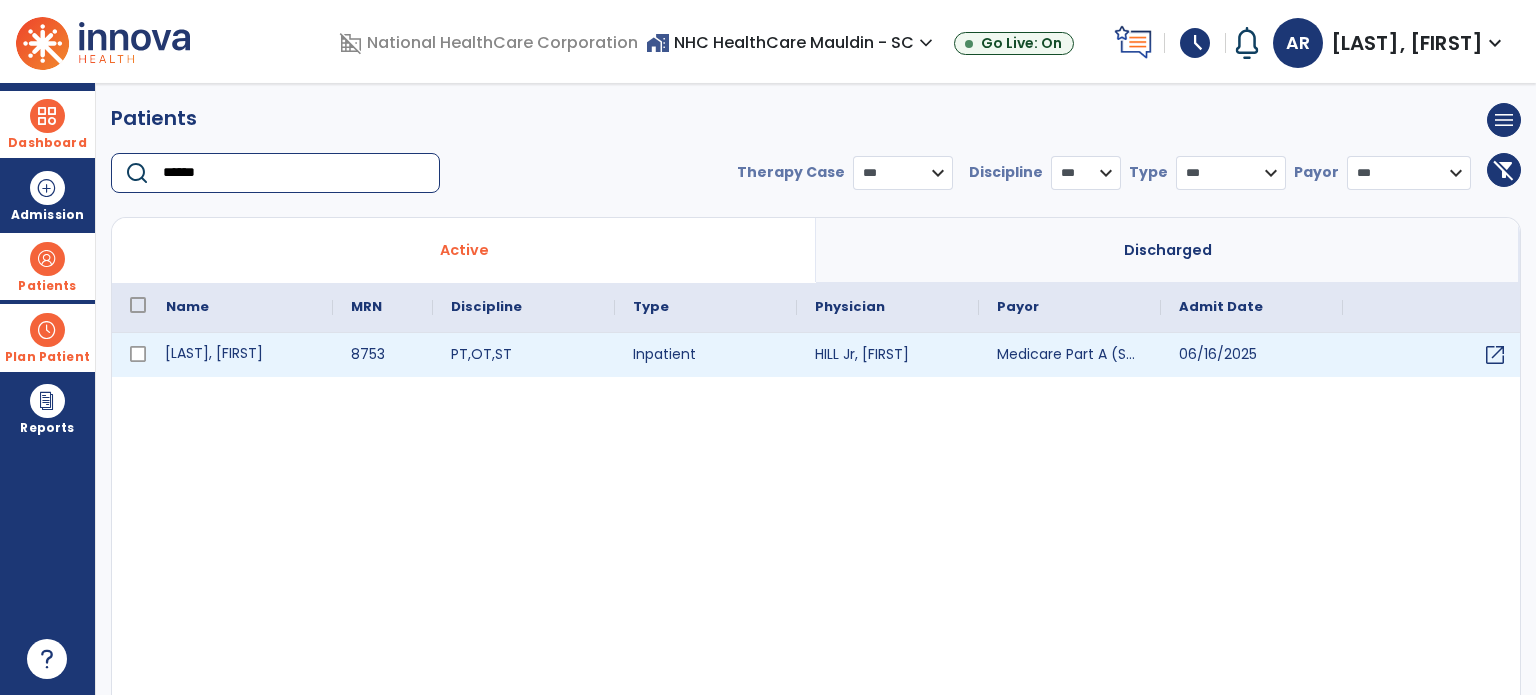 click on "[LAST], [FIRST]" at bounding box center [240, 355] 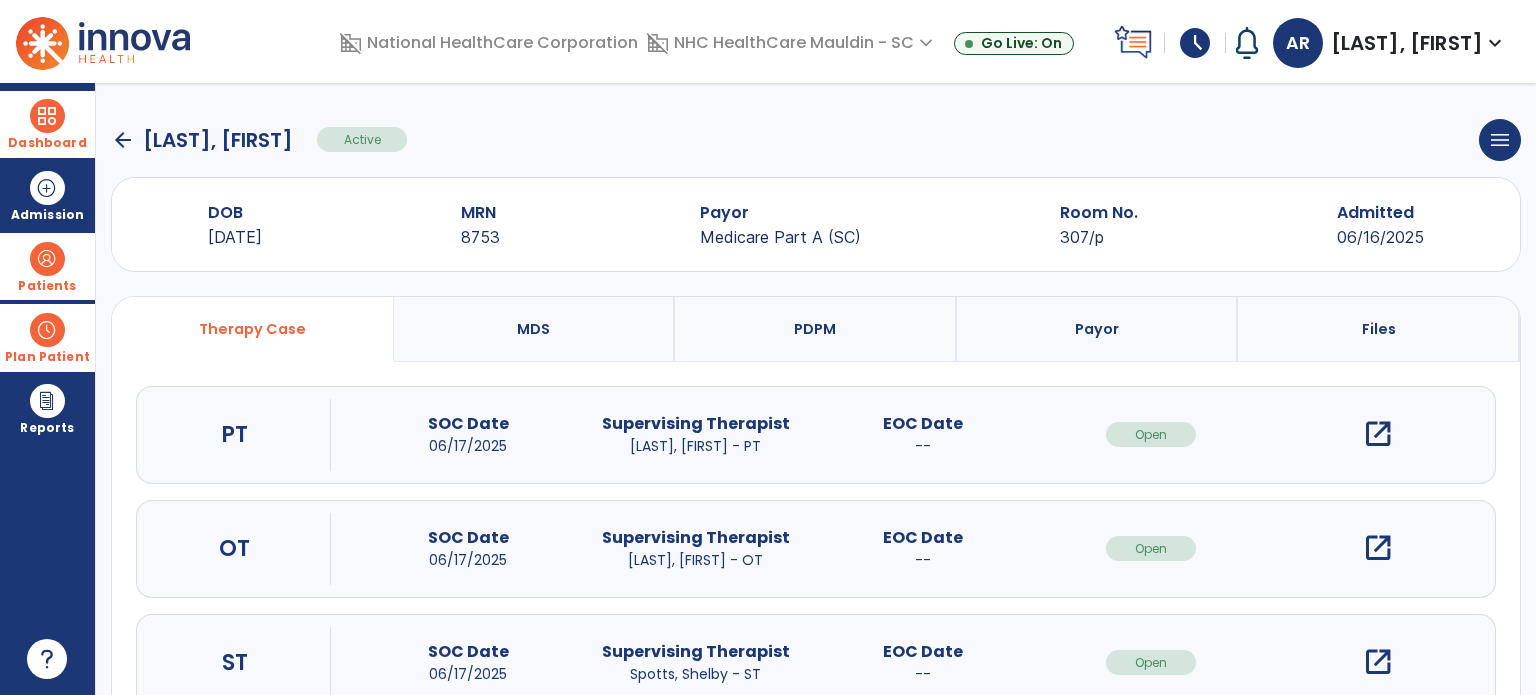 click on "open_in_new" at bounding box center (1378, 434) 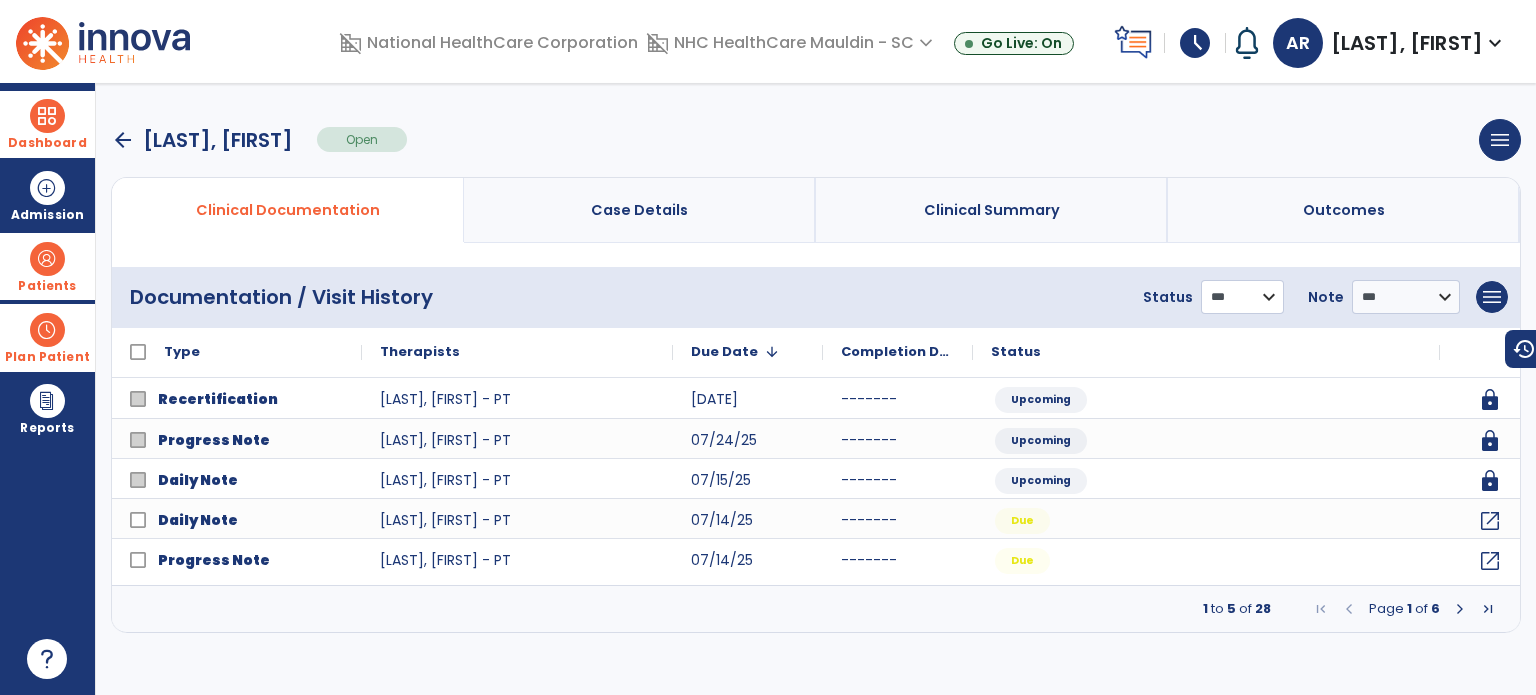 click on "**********" at bounding box center (1242, 297) 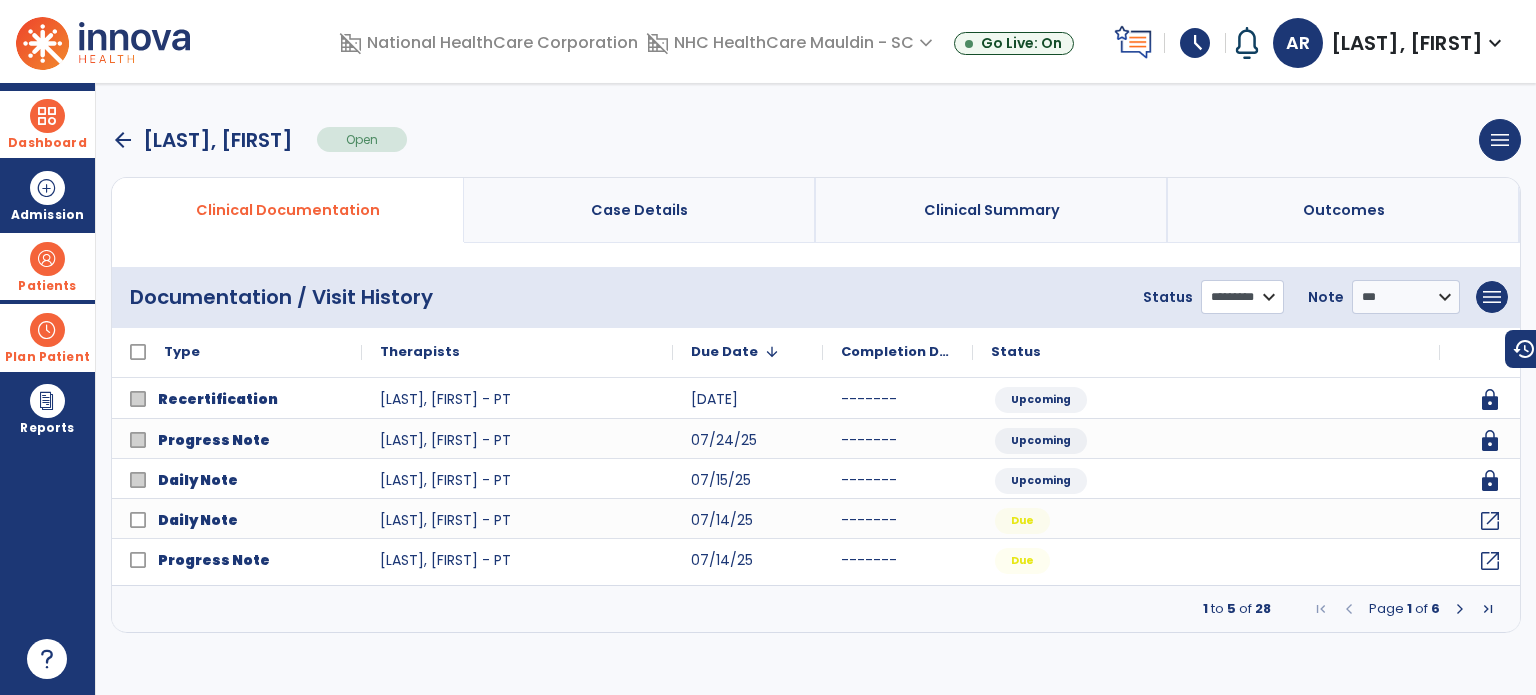 click on "**********" at bounding box center (1242, 297) 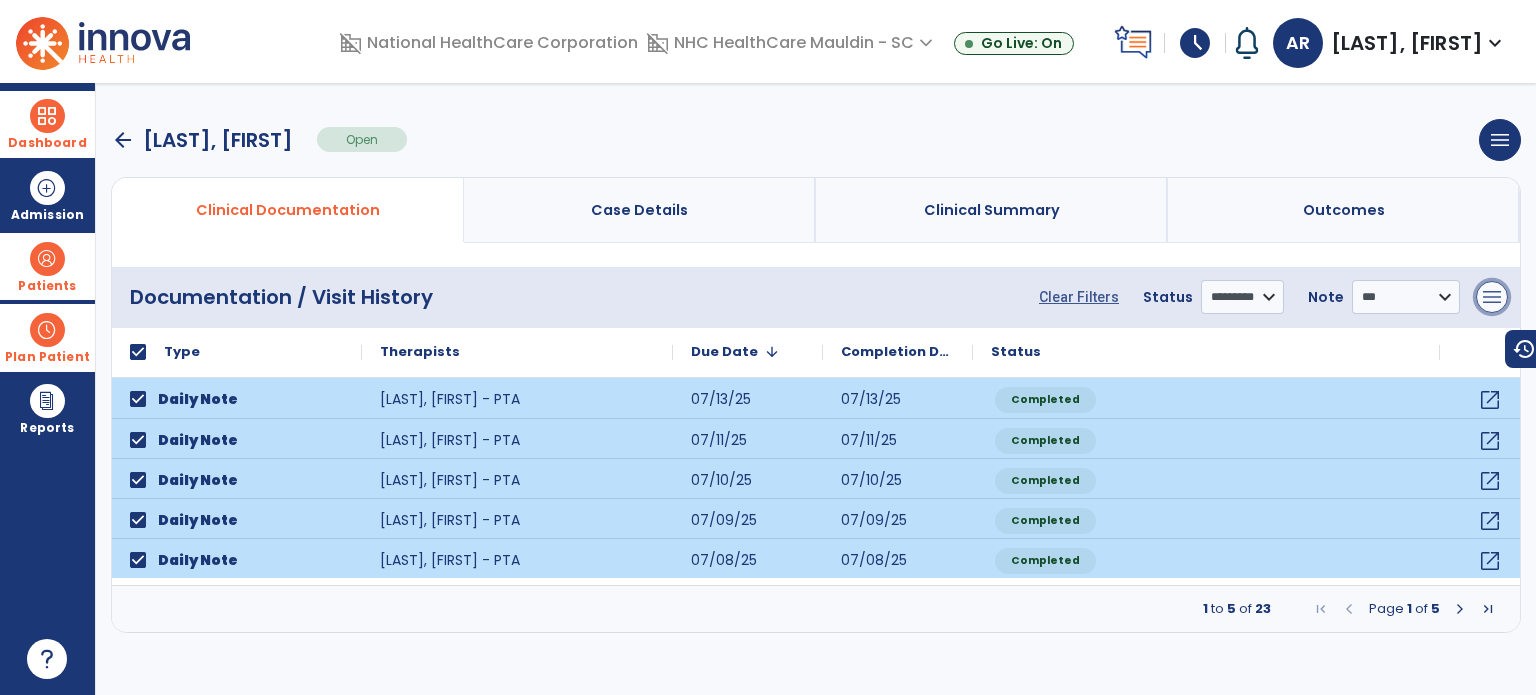 click on "menu" at bounding box center (1492, 297) 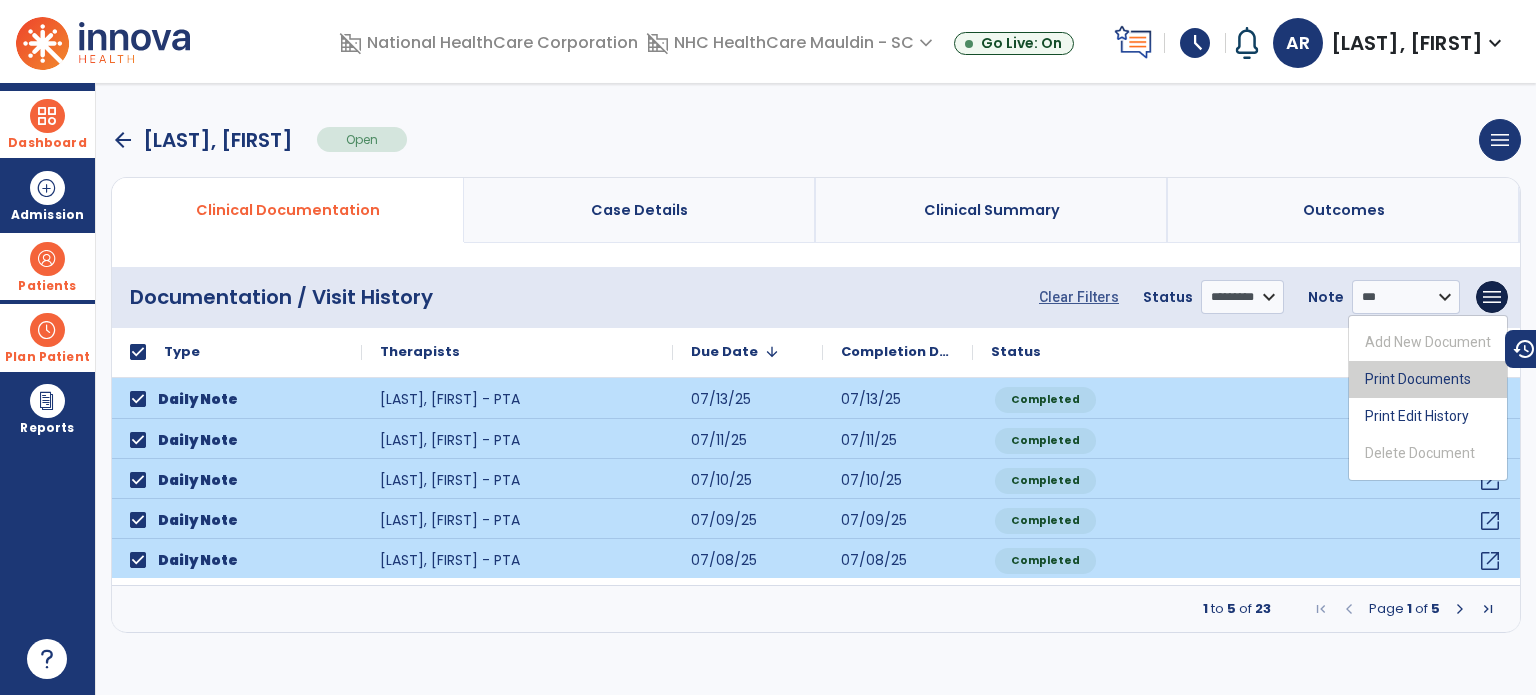 click on "Print Documents" at bounding box center (1428, 379) 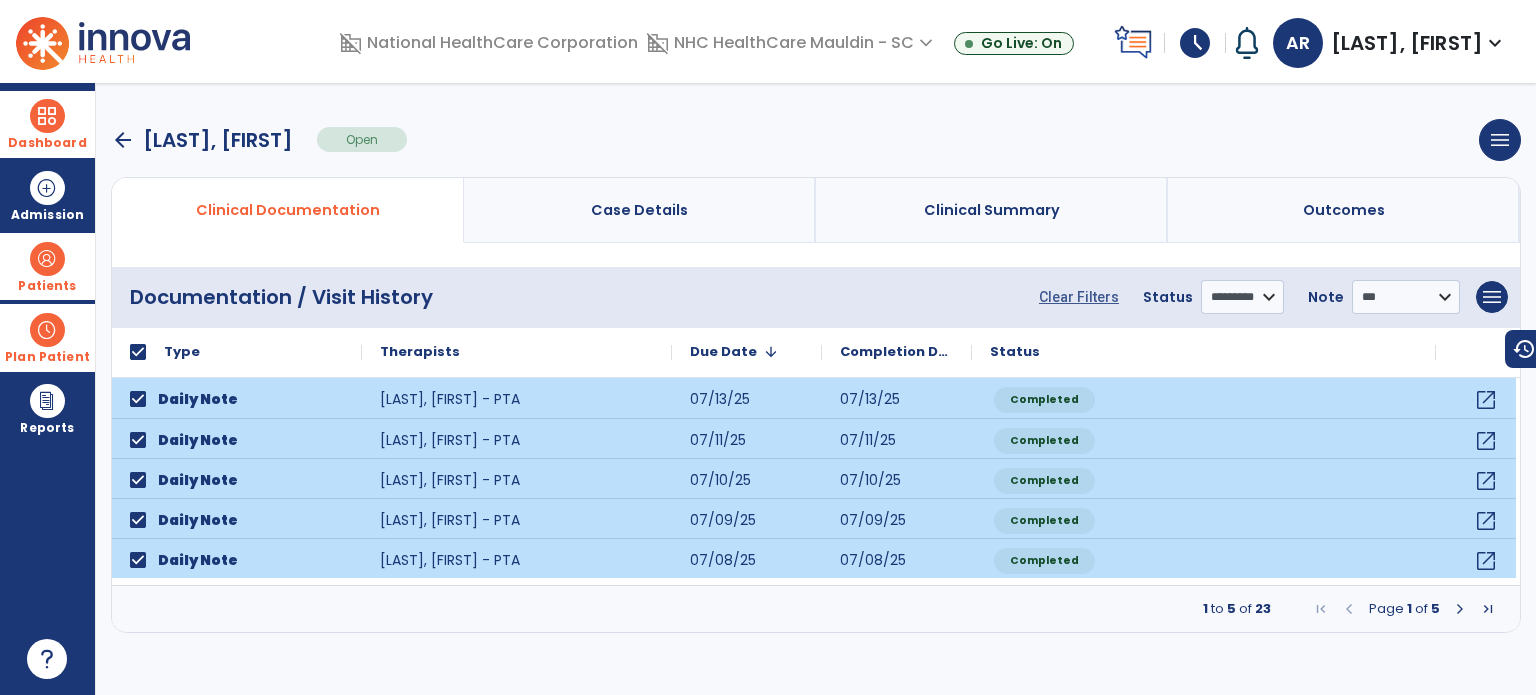 select on "***" 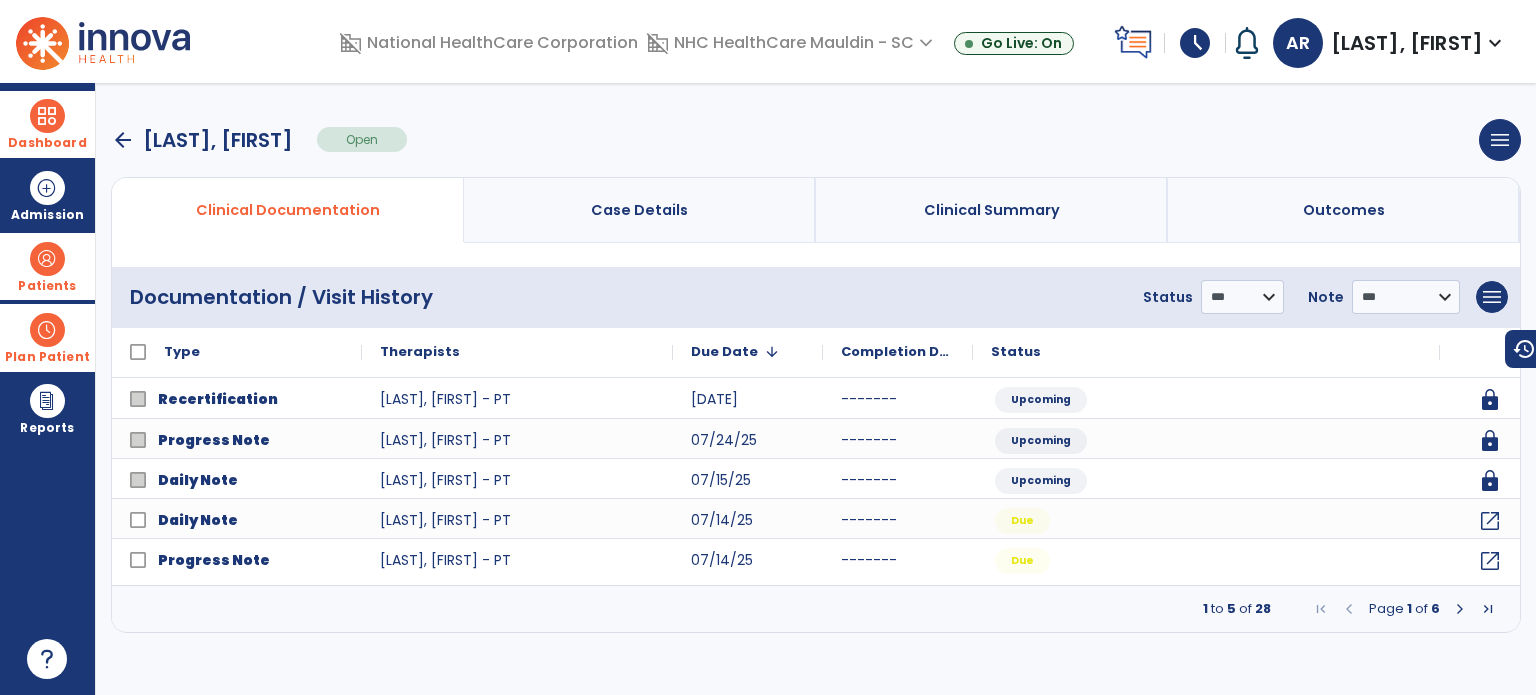 click on "arrow_back" at bounding box center (123, 140) 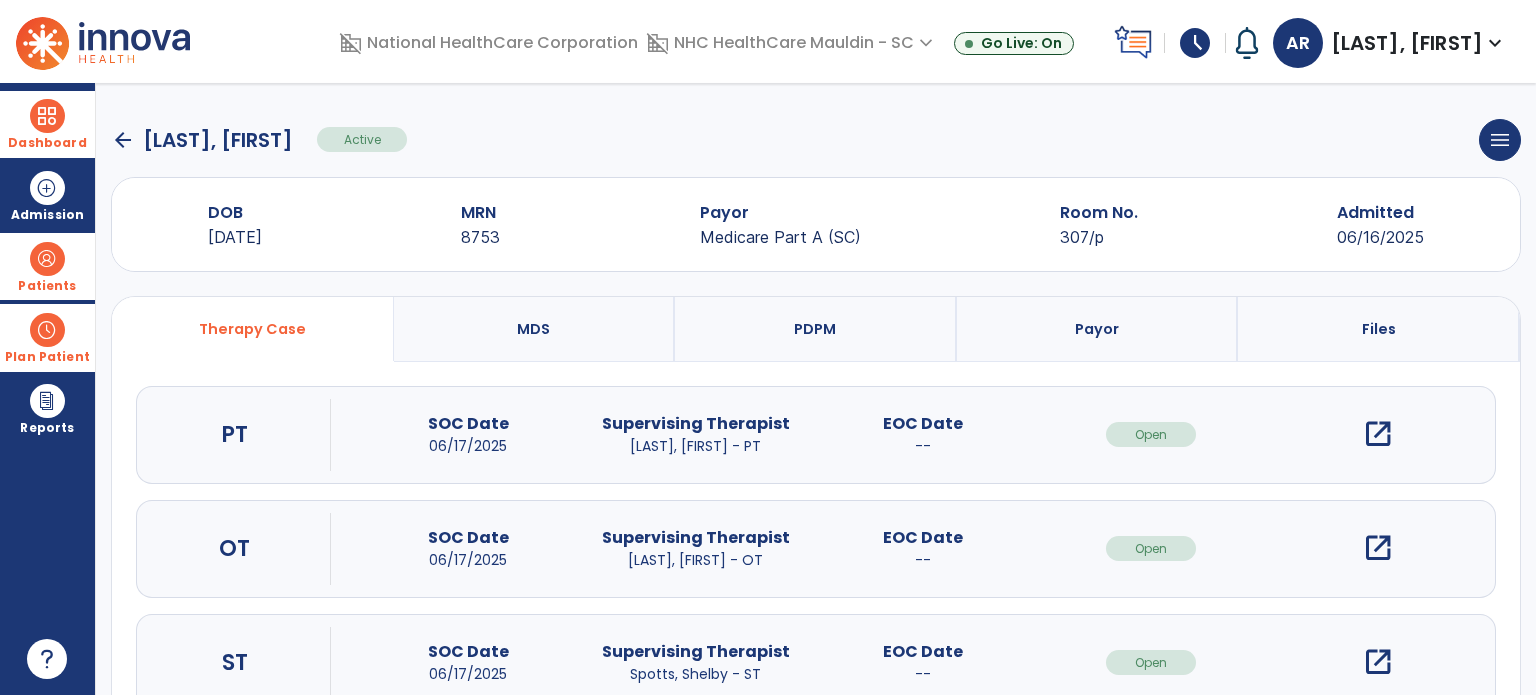 click at bounding box center (47, 259) 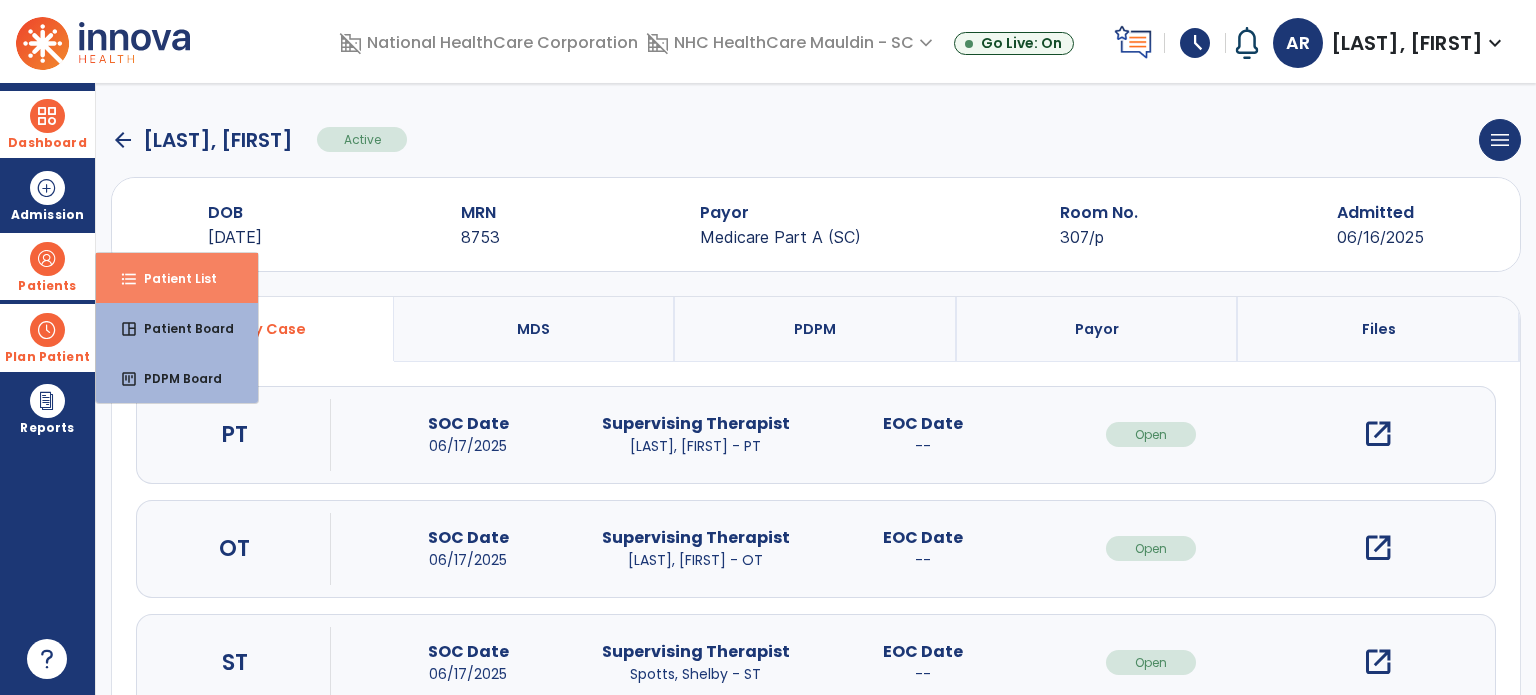click on "Patient List" at bounding box center (172, 278) 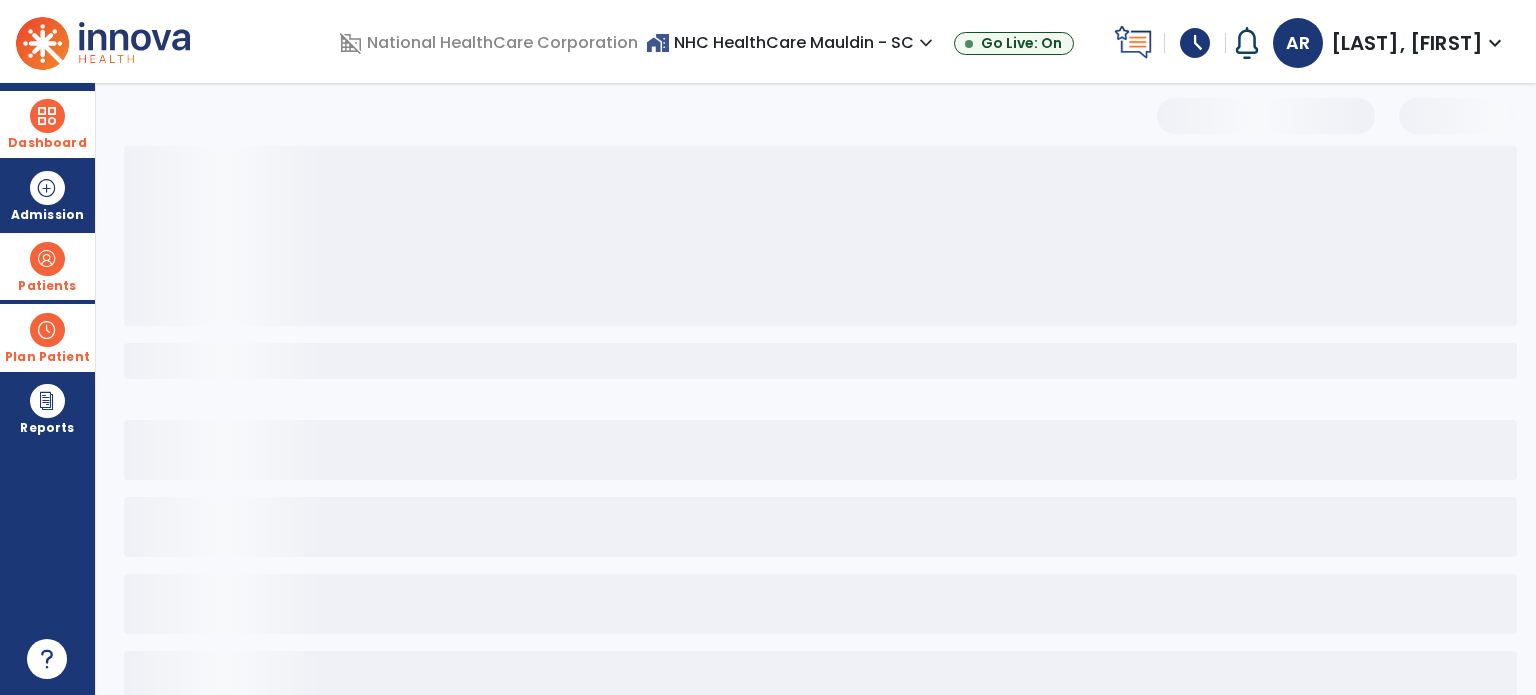 select on "***" 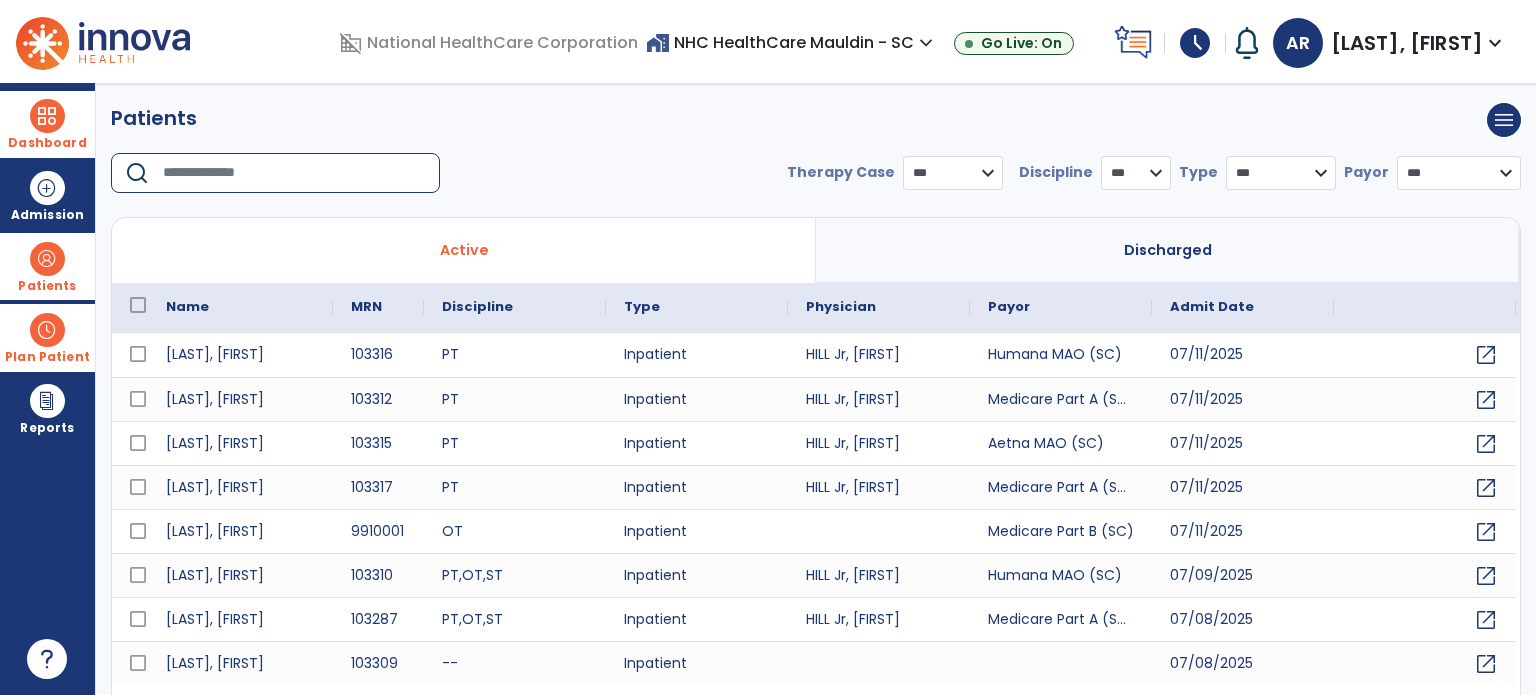 click at bounding box center (294, 173) 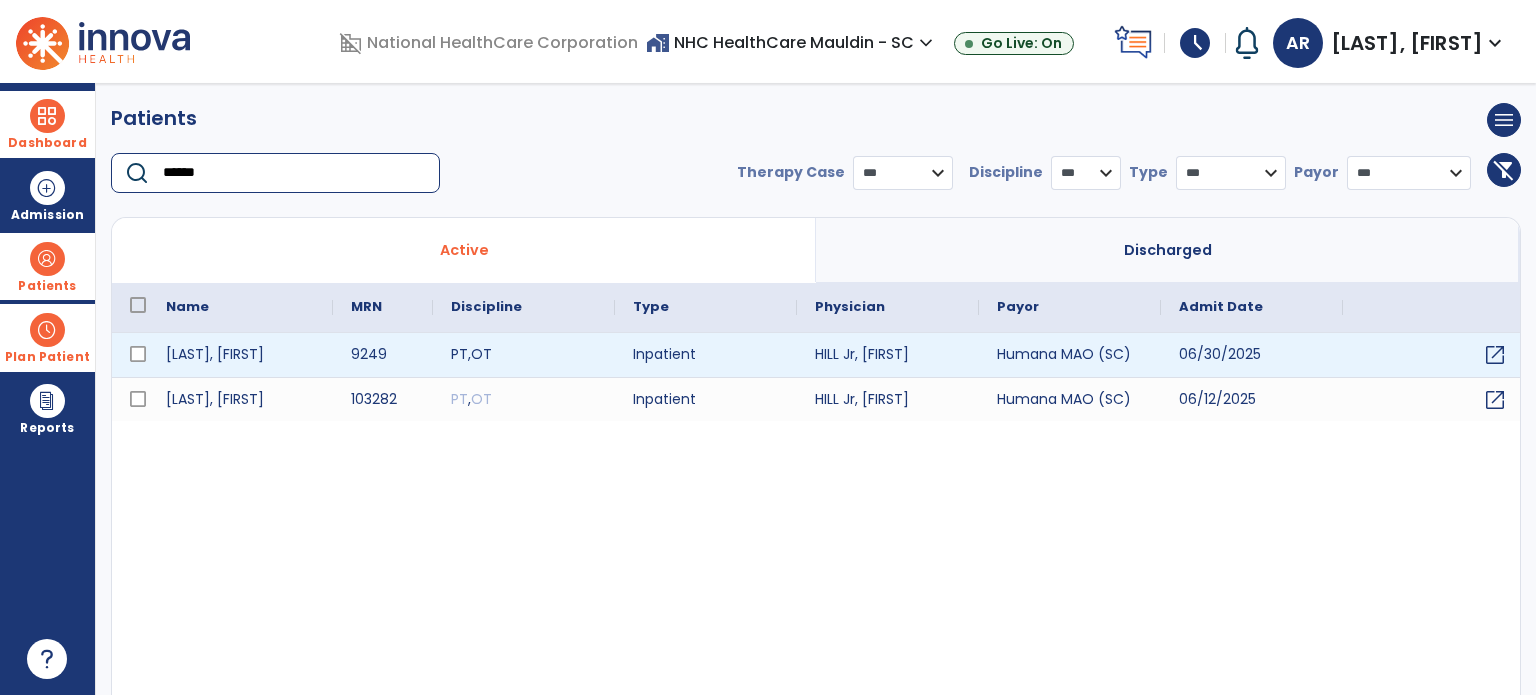 type on "******" 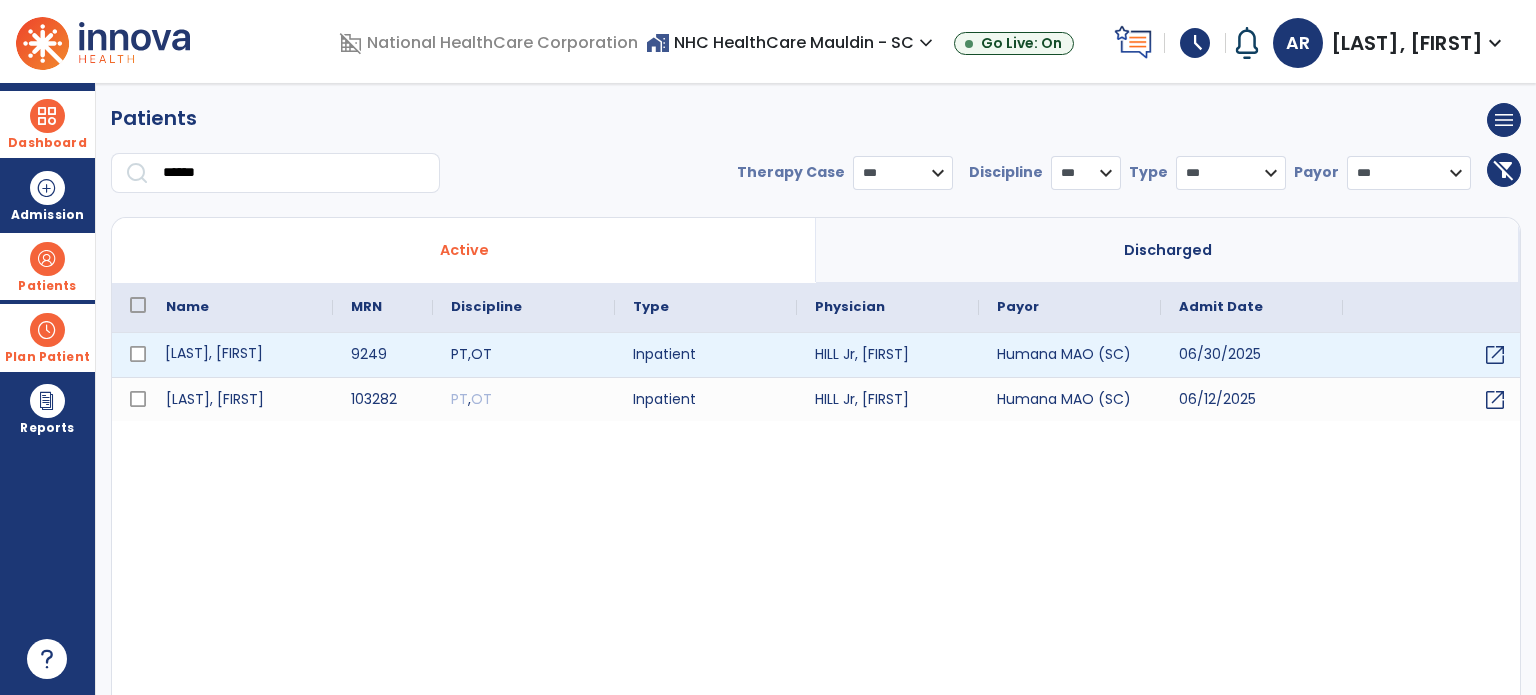 click on "[LAST], [FIRST]" at bounding box center [240, 355] 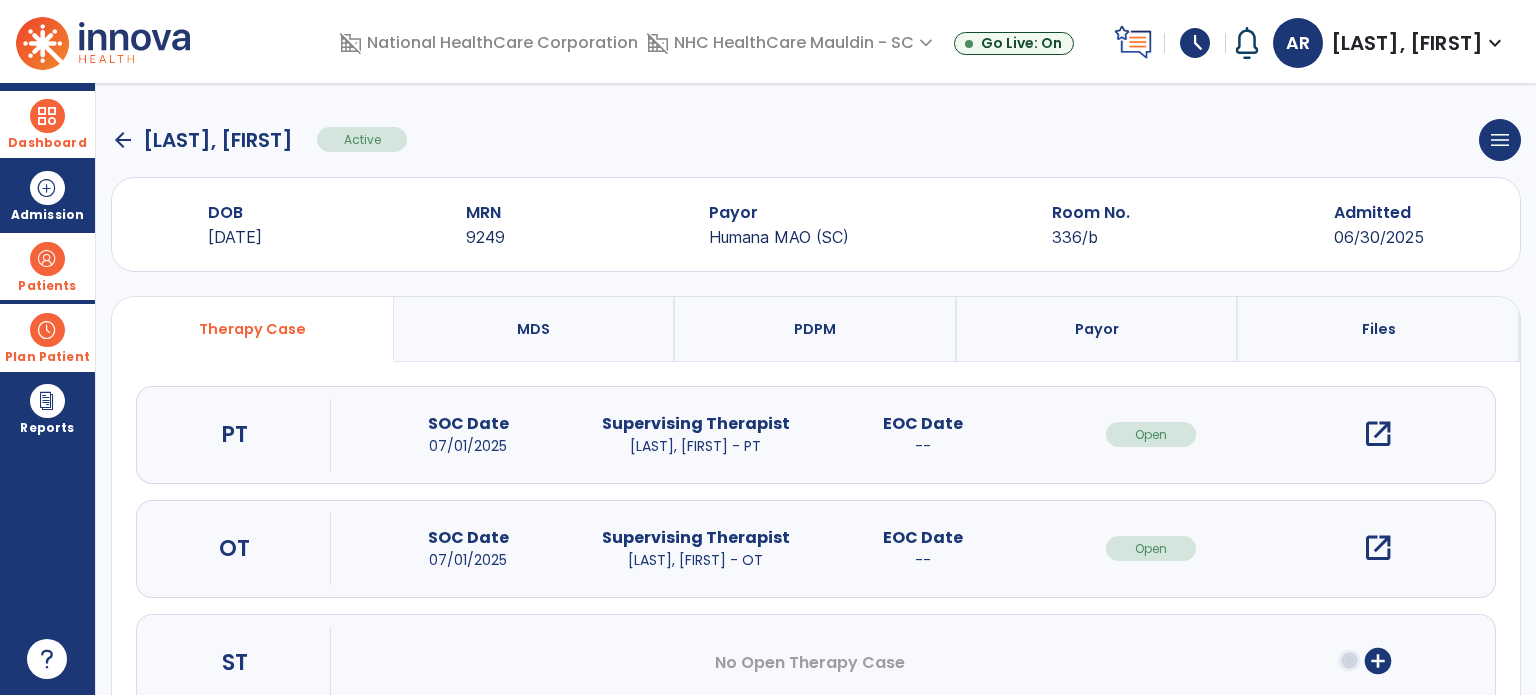 click on "open_in_new" at bounding box center (1378, 434) 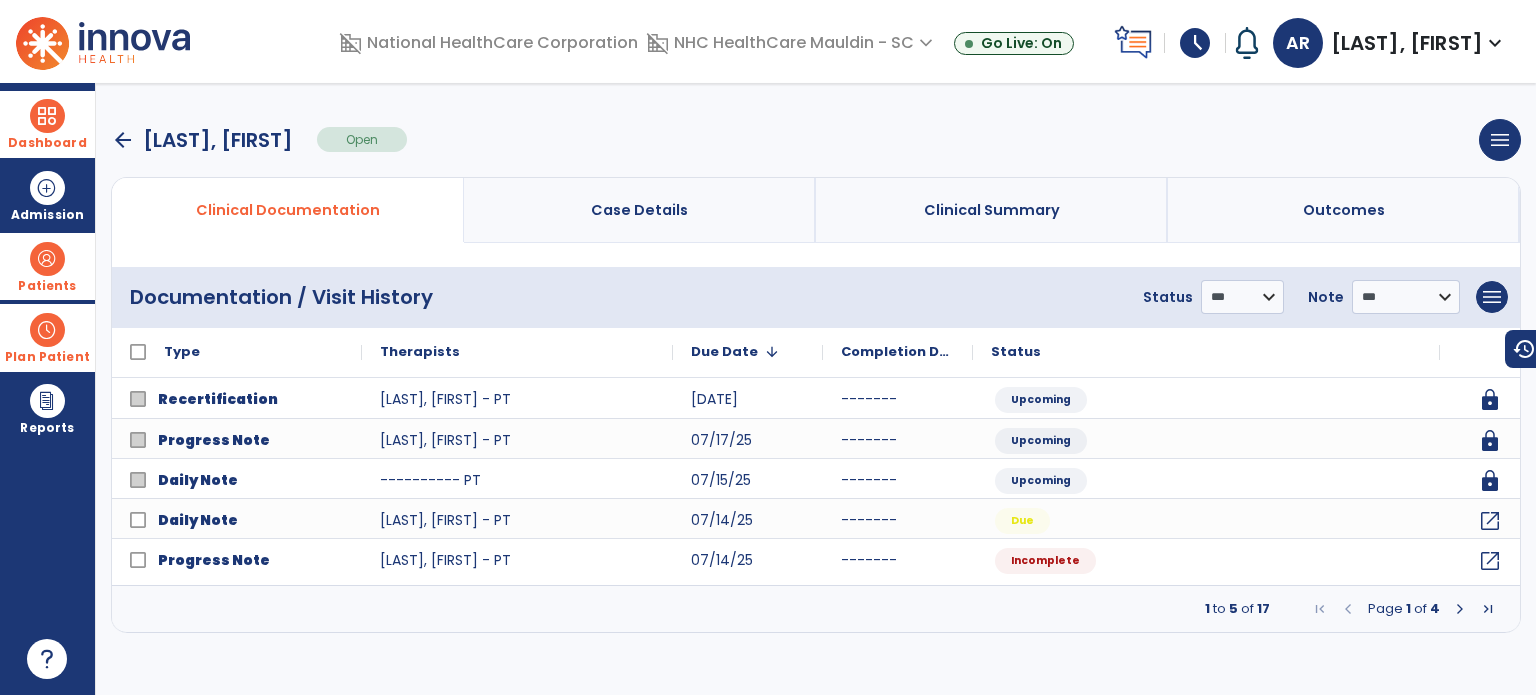 click at bounding box center (1460, 609) 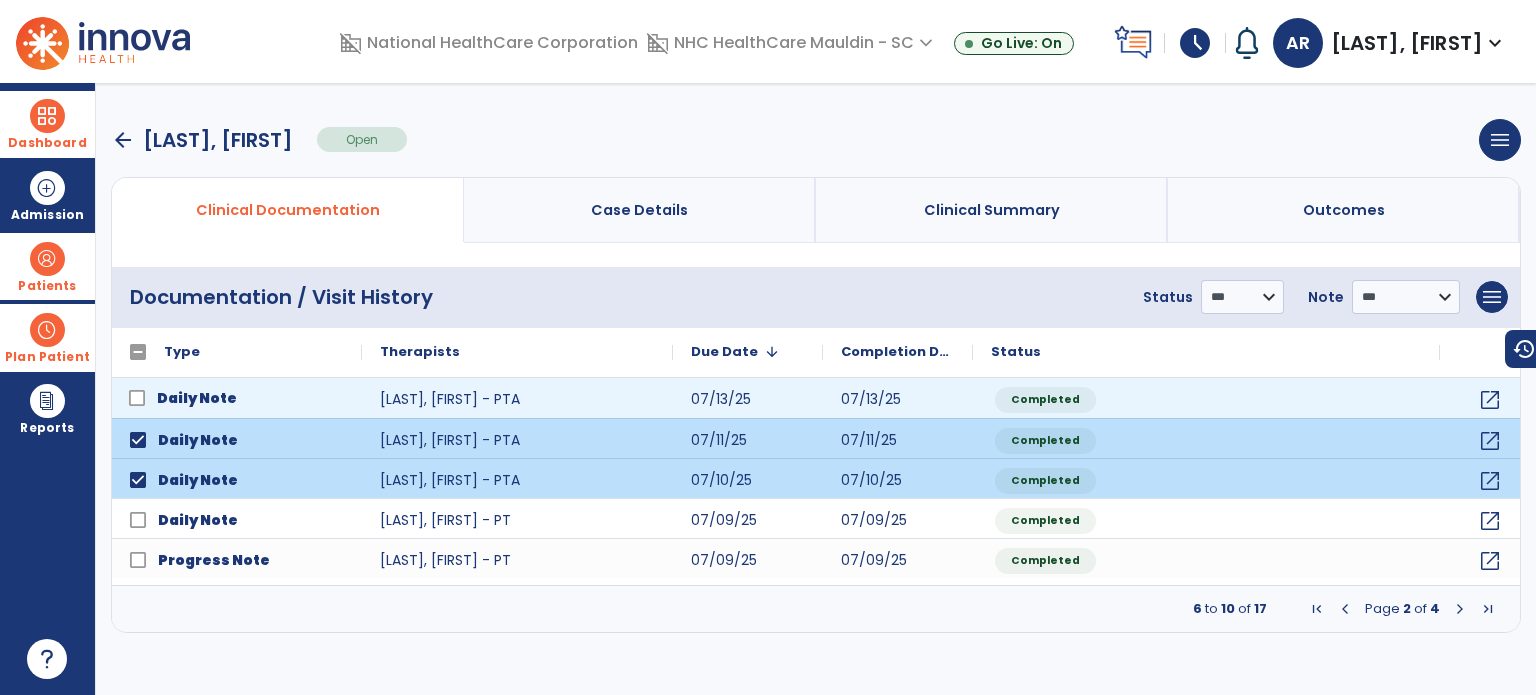 click on "Daily Note" 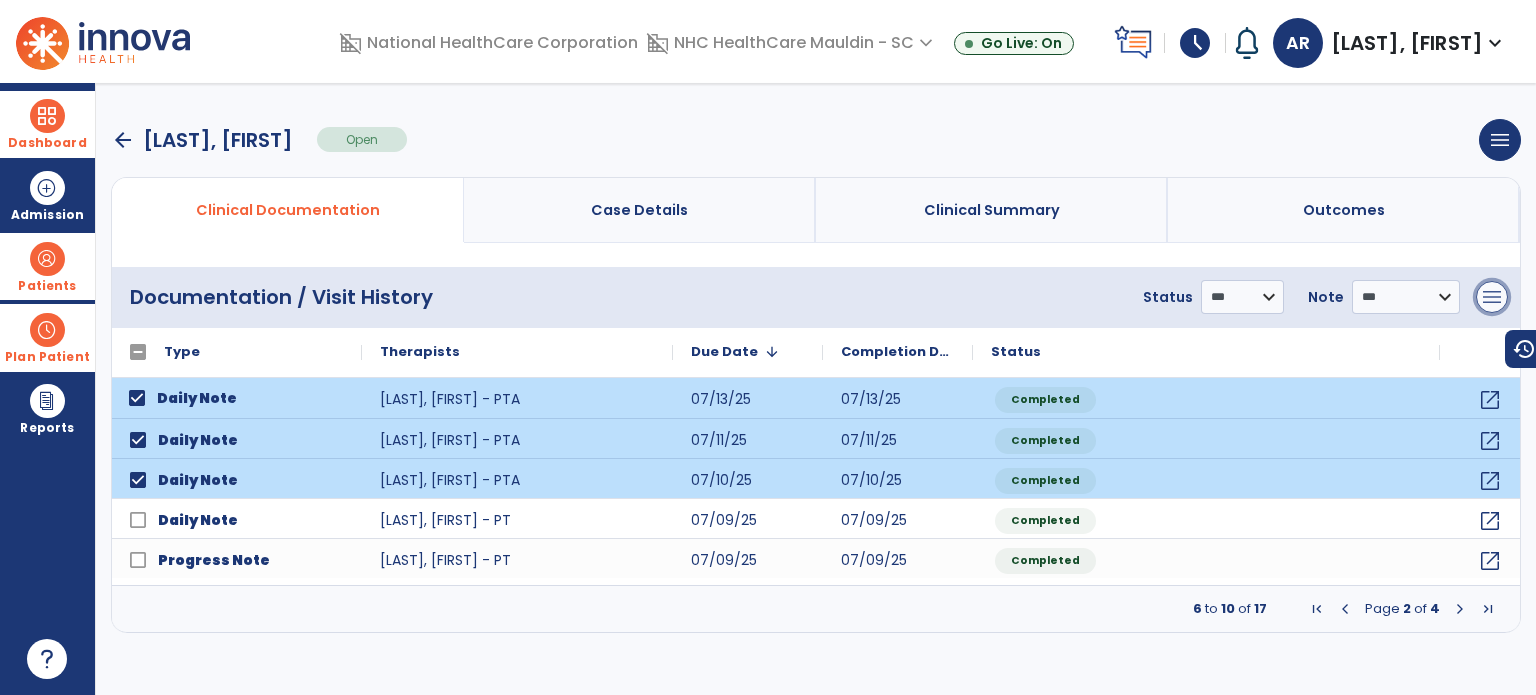 click on "menu" at bounding box center [1492, 297] 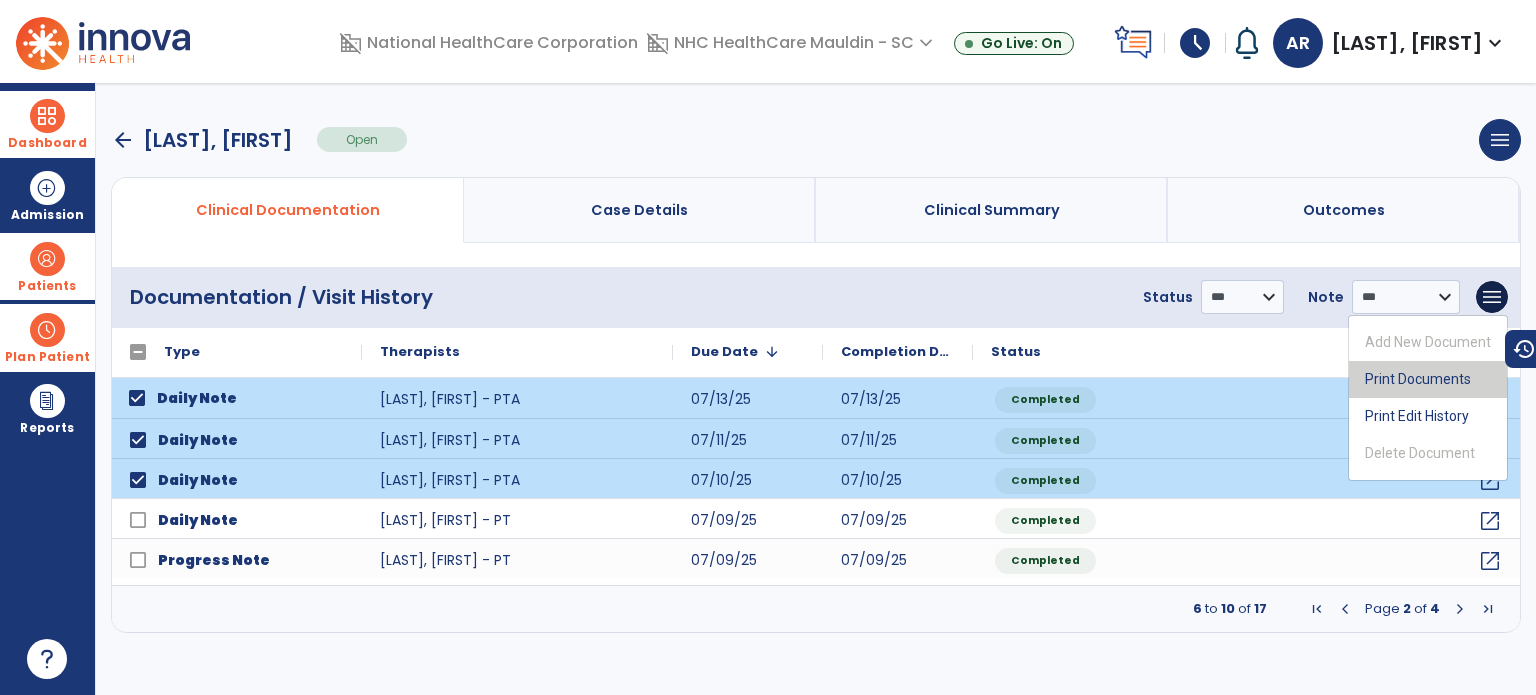 click on "Print Documents" at bounding box center [1428, 379] 